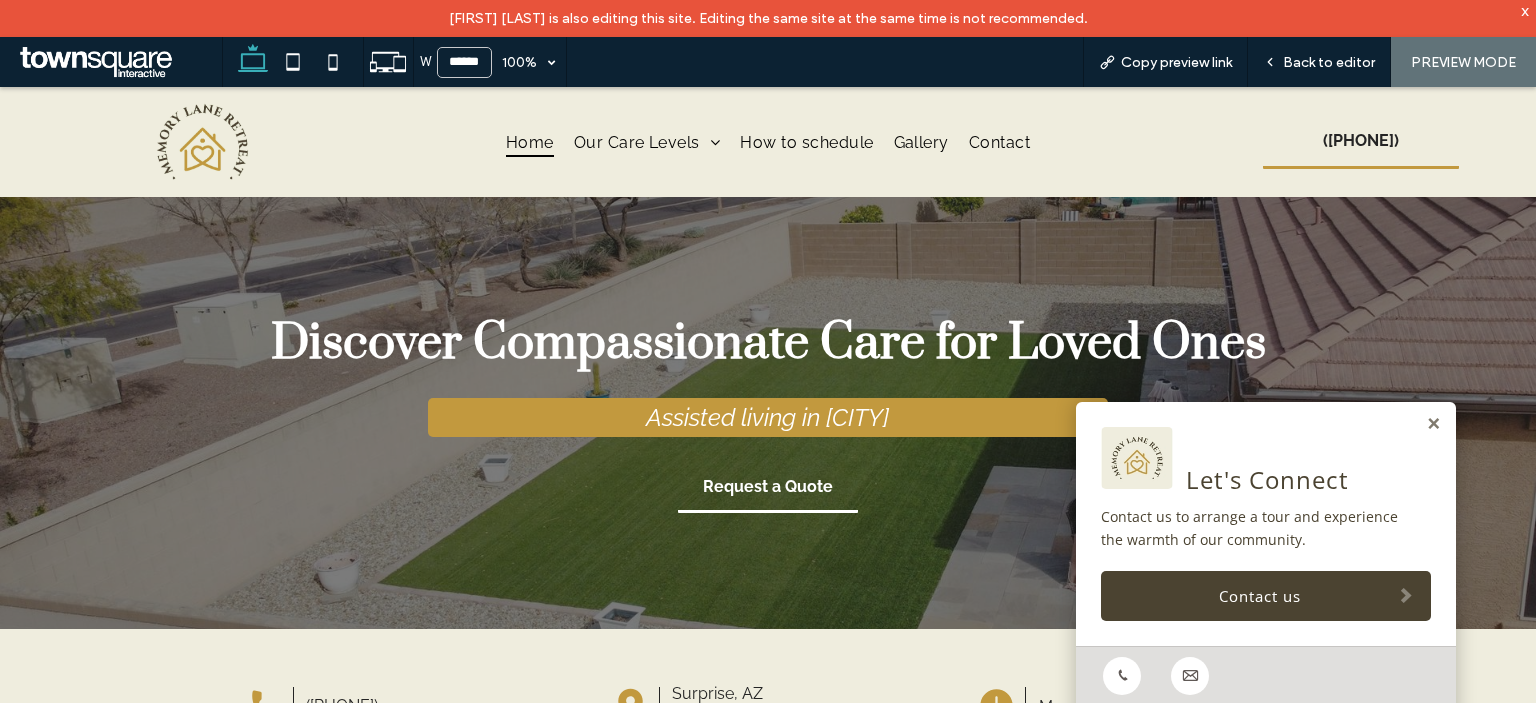 scroll, scrollTop: 0, scrollLeft: 0, axis: both 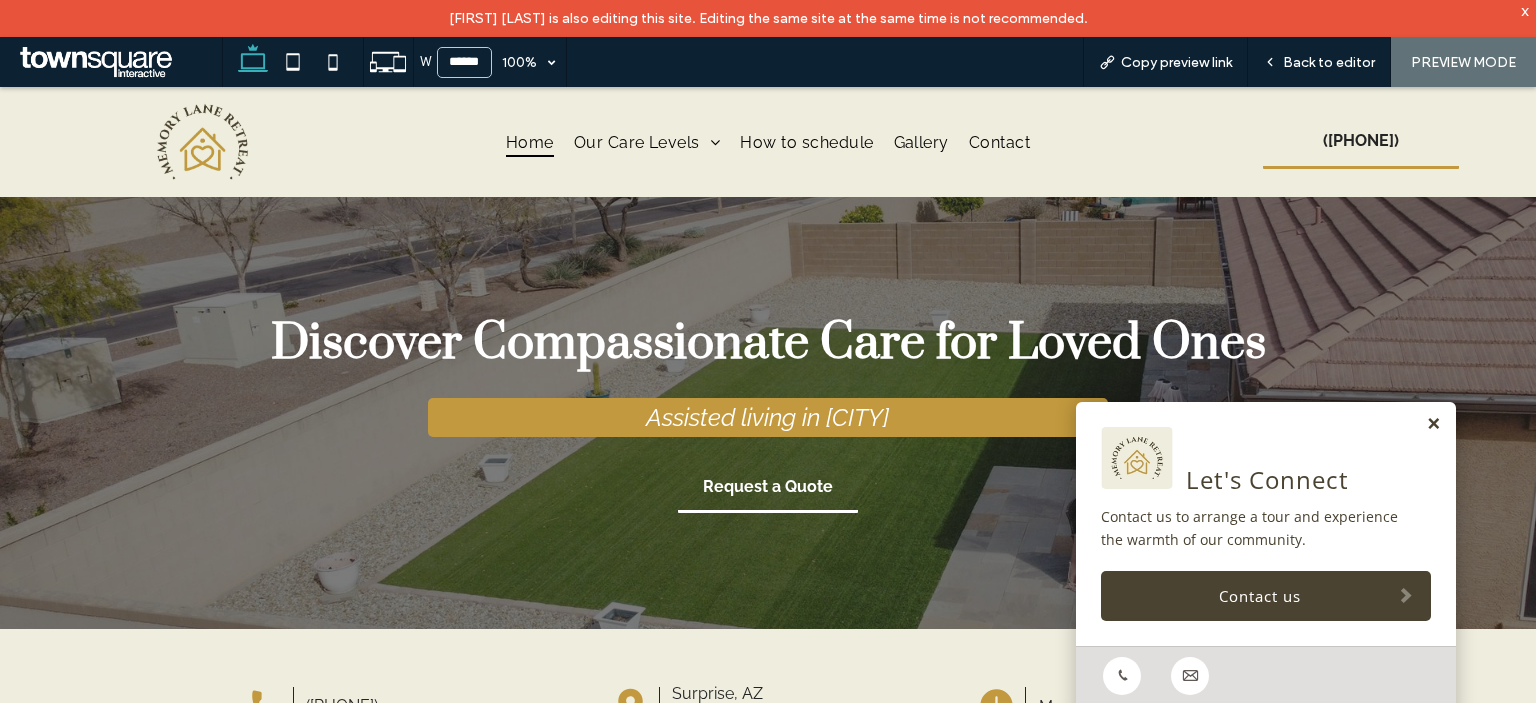 click at bounding box center (1433, 424) 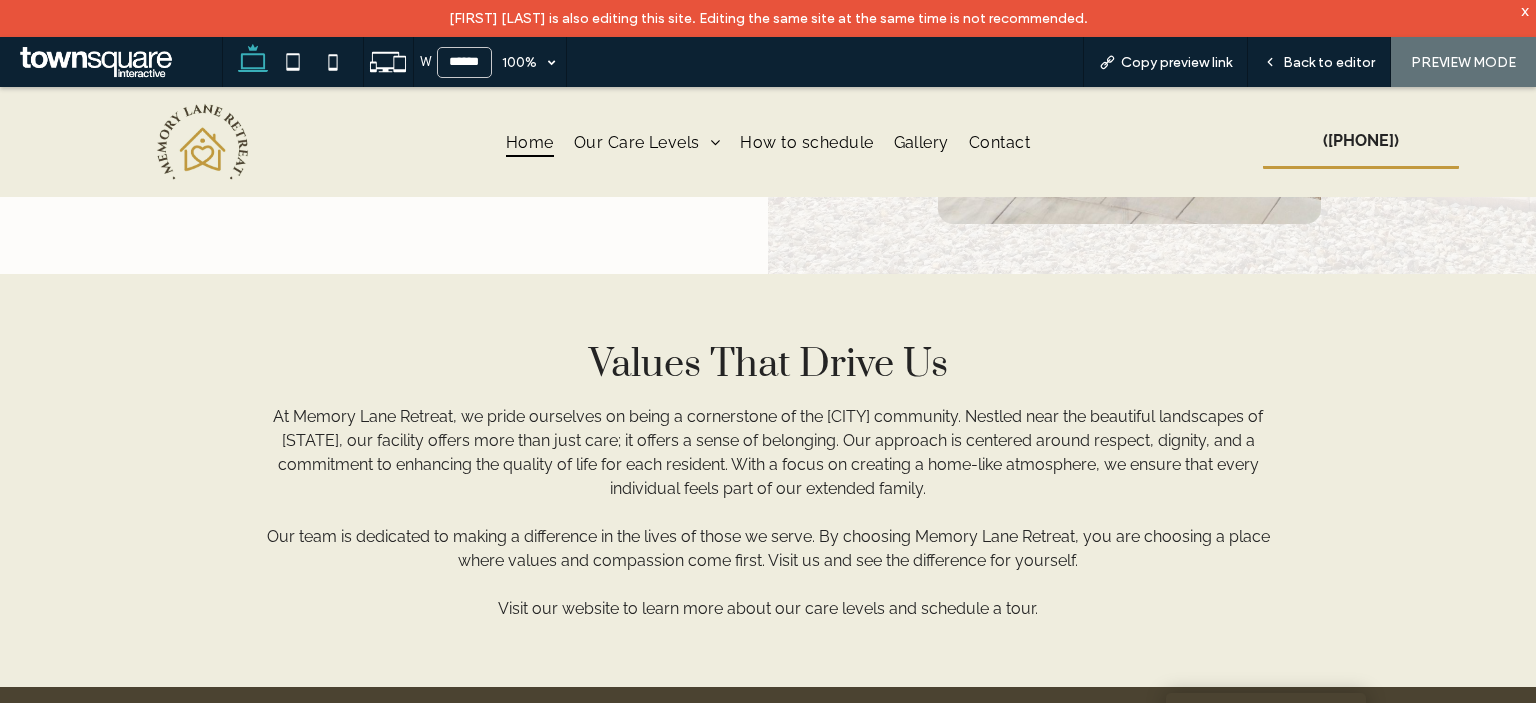 scroll, scrollTop: 2600, scrollLeft: 0, axis: vertical 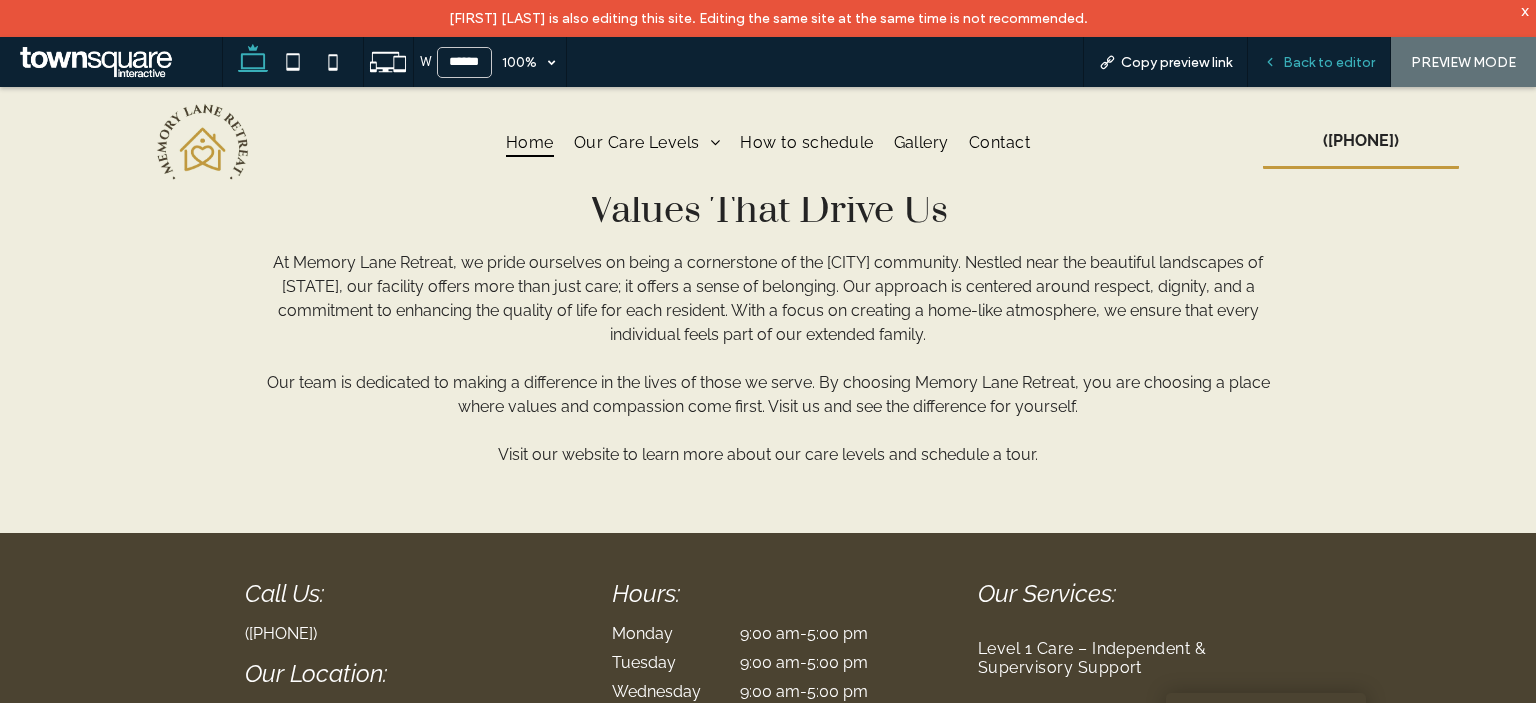 click on "Back to editor" at bounding box center (1329, 62) 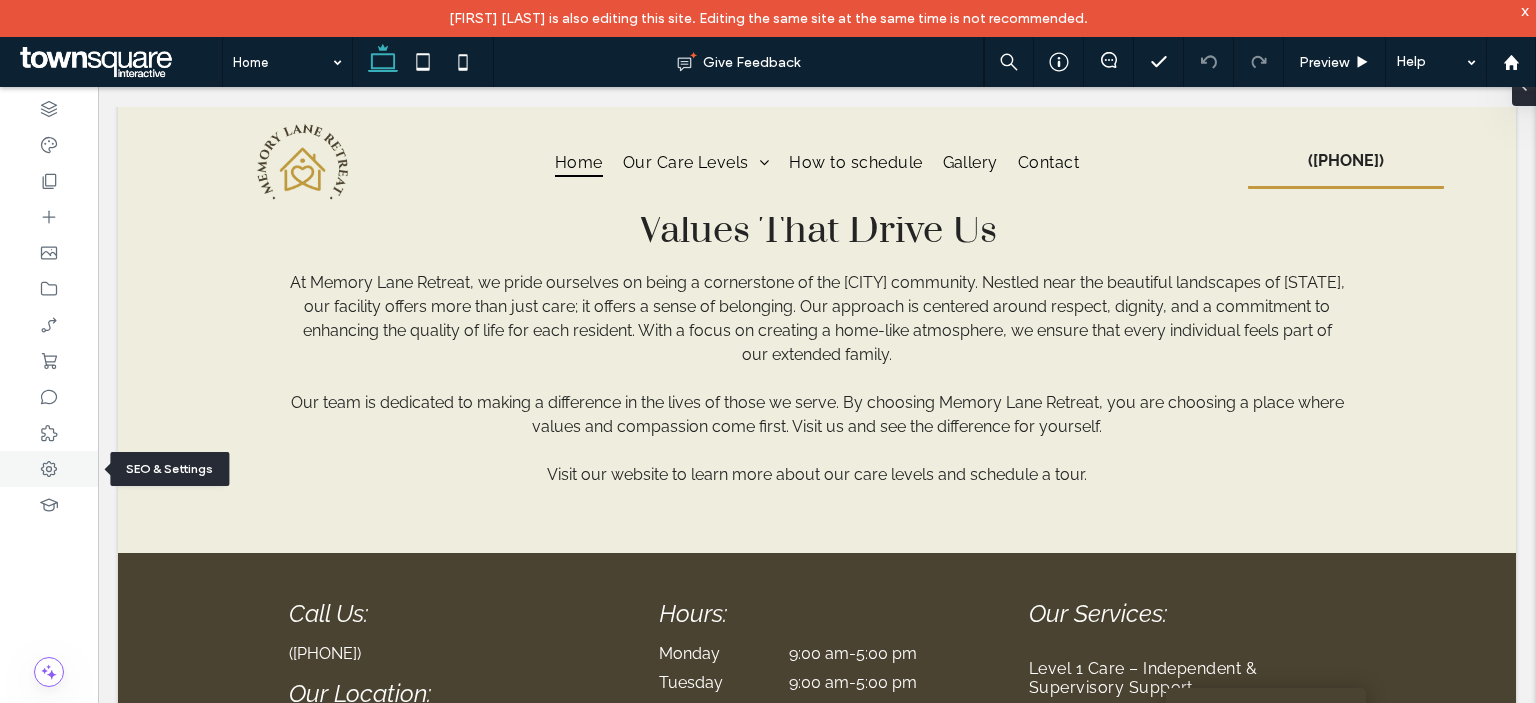 click at bounding box center (49, 469) 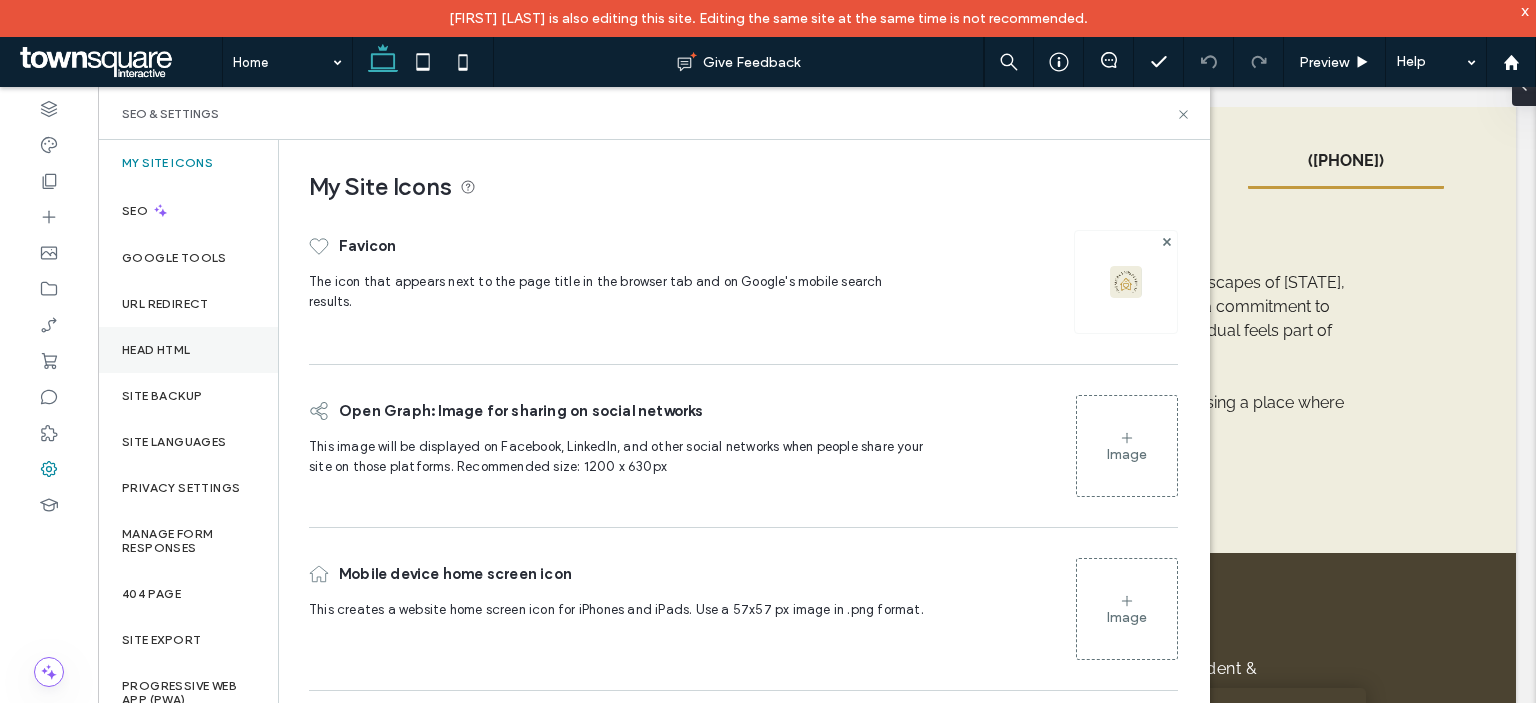 click on "Head HTML" at bounding box center (156, 350) 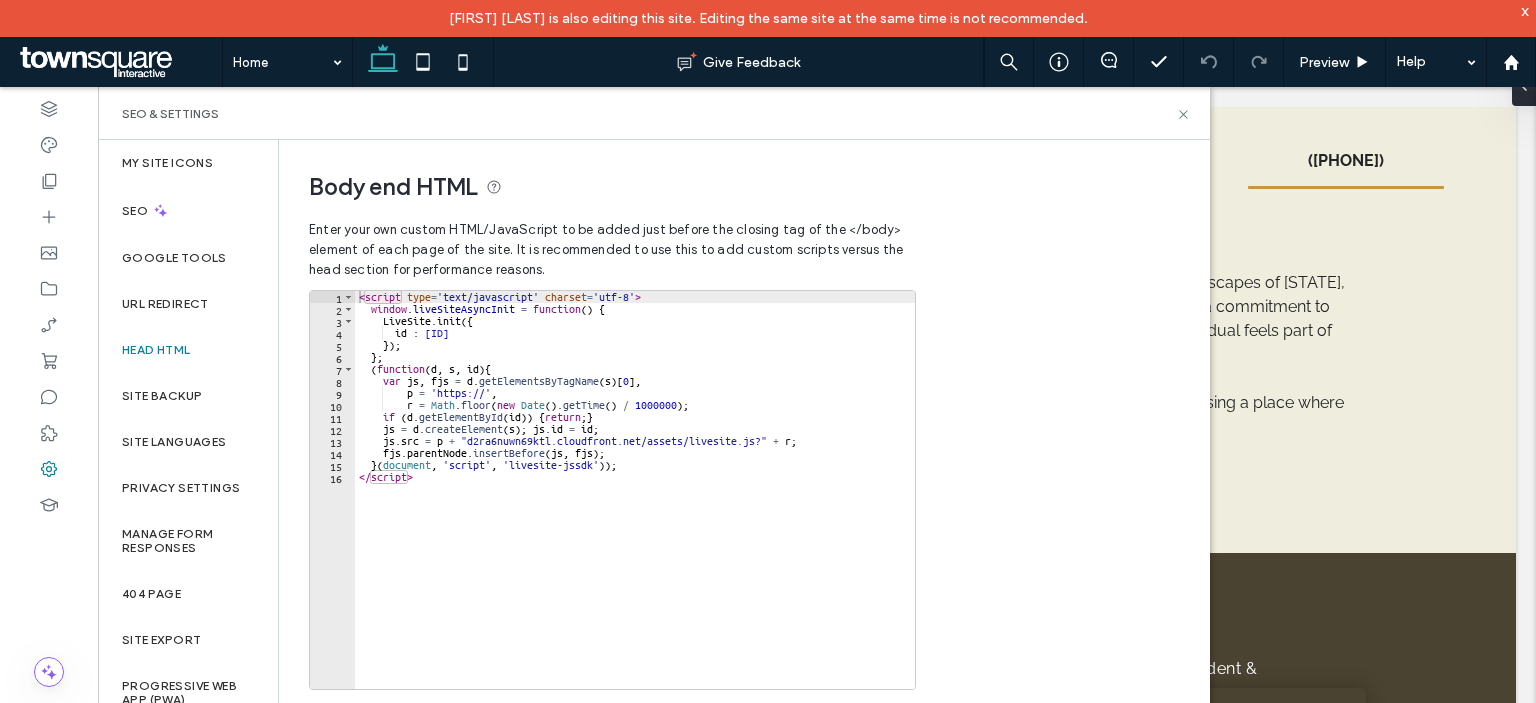 click on "< script   type = 'text/javascript'   charset = 'utf-8' >    window . liveSiteAsyncInit   =   function ( )   {      LiveSite . init ({         id   :   'WI-TQ704ZDATHXIJKKIC2LB'      }) ;    } ;    ( function ( d ,   s ,   id ) {      var   js ,   fjs   =   d . getElementsByTagName ( s ) [ 0 ] ,           p   =   'https://' ,           r   =   Math . floor ( new   Date ( ) . getTime ( )   /   1000000 ) ;      if   ( d . getElementById ( id ))   { return ; }      js   =   d . createElement ( s ) ;   js . id   =   id ;      js . src   =   p   +   "d2ra6nuwn69ktl.cloudfront.net/assets/livesite.js?"   +   r ;      fjs . parentNode . insertBefore ( js ,   fjs ) ;    } ( document ,   'script' ,   'livesite-jssdk' )) ; </ script >" at bounding box center (635, 502) 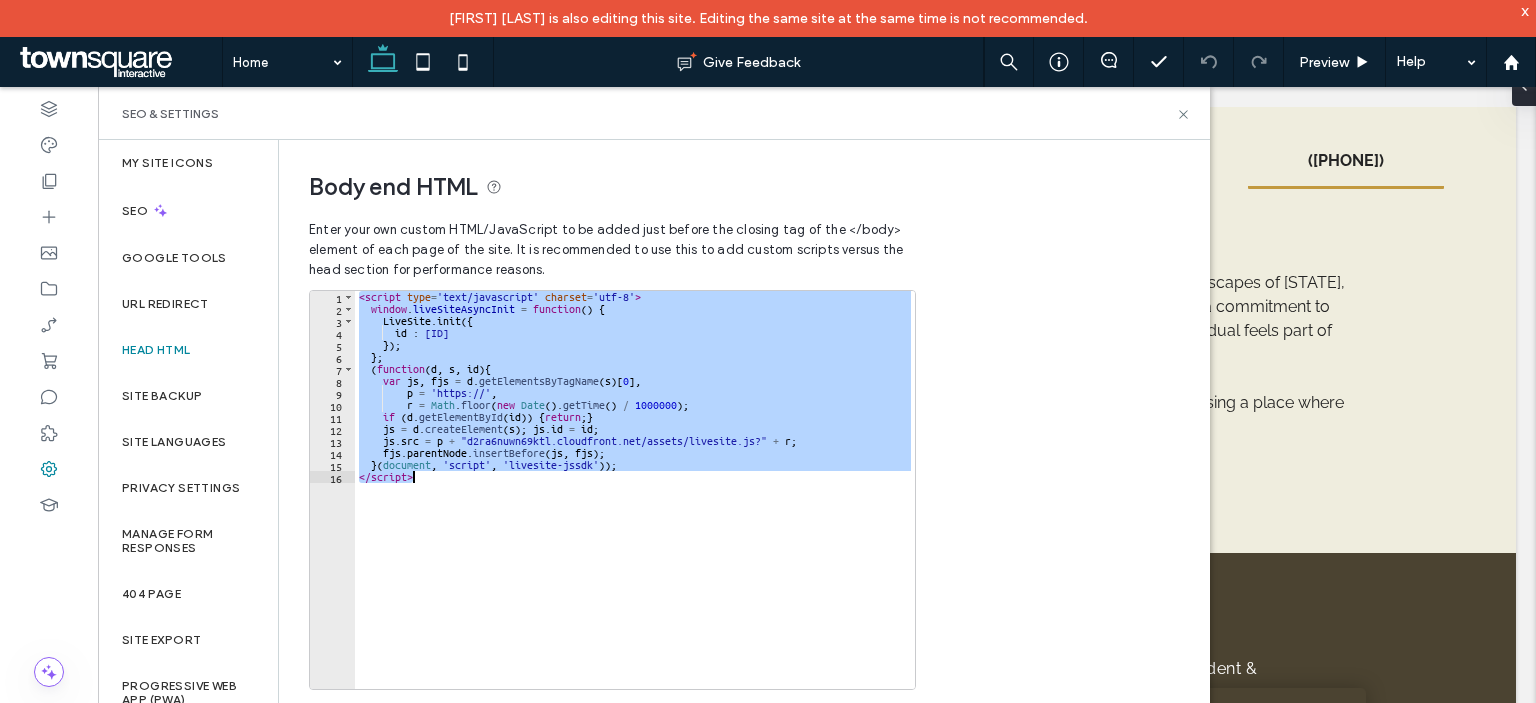 paste 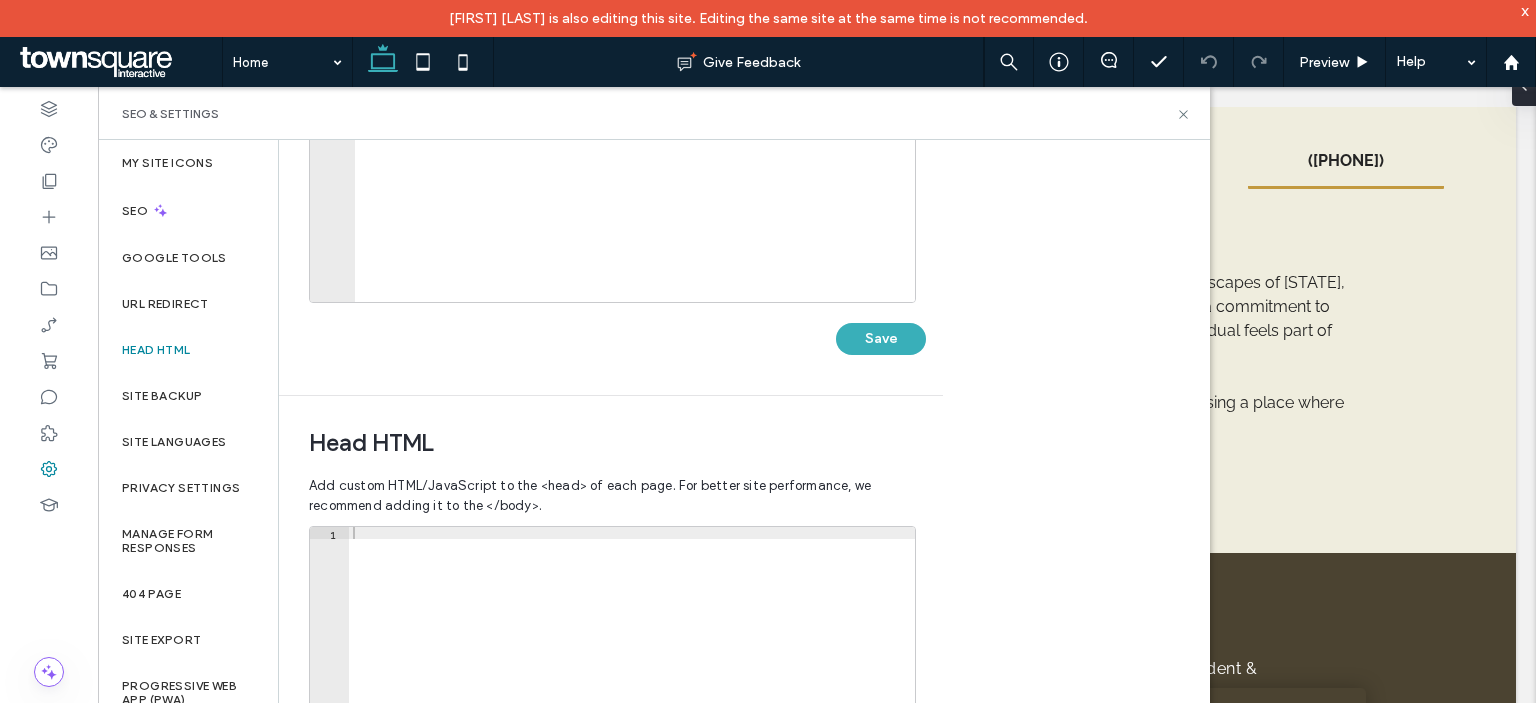 scroll, scrollTop: 500, scrollLeft: 0, axis: vertical 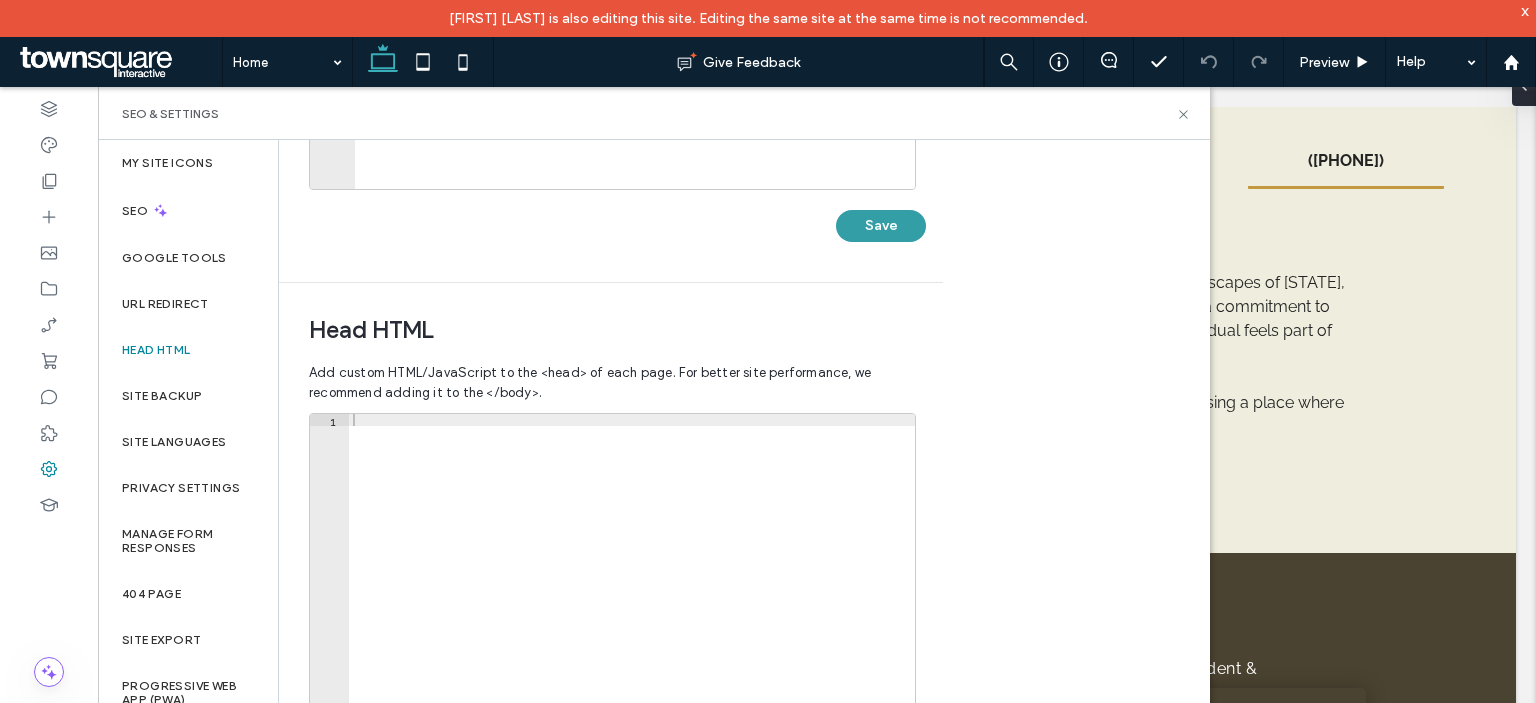 click on "Save" at bounding box center [881, 226] 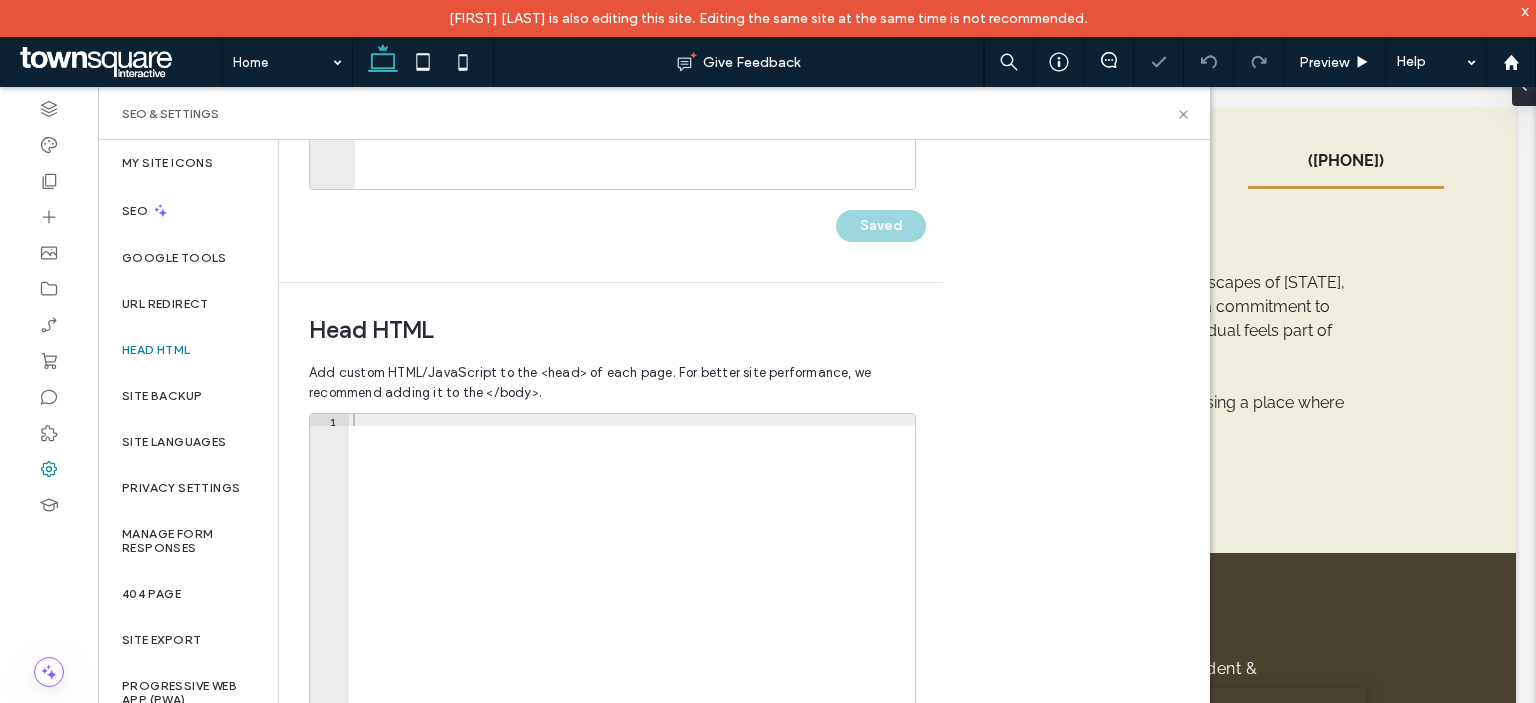 scroll, scrollTop: 100, scrollLeft: 0, axis: vertical 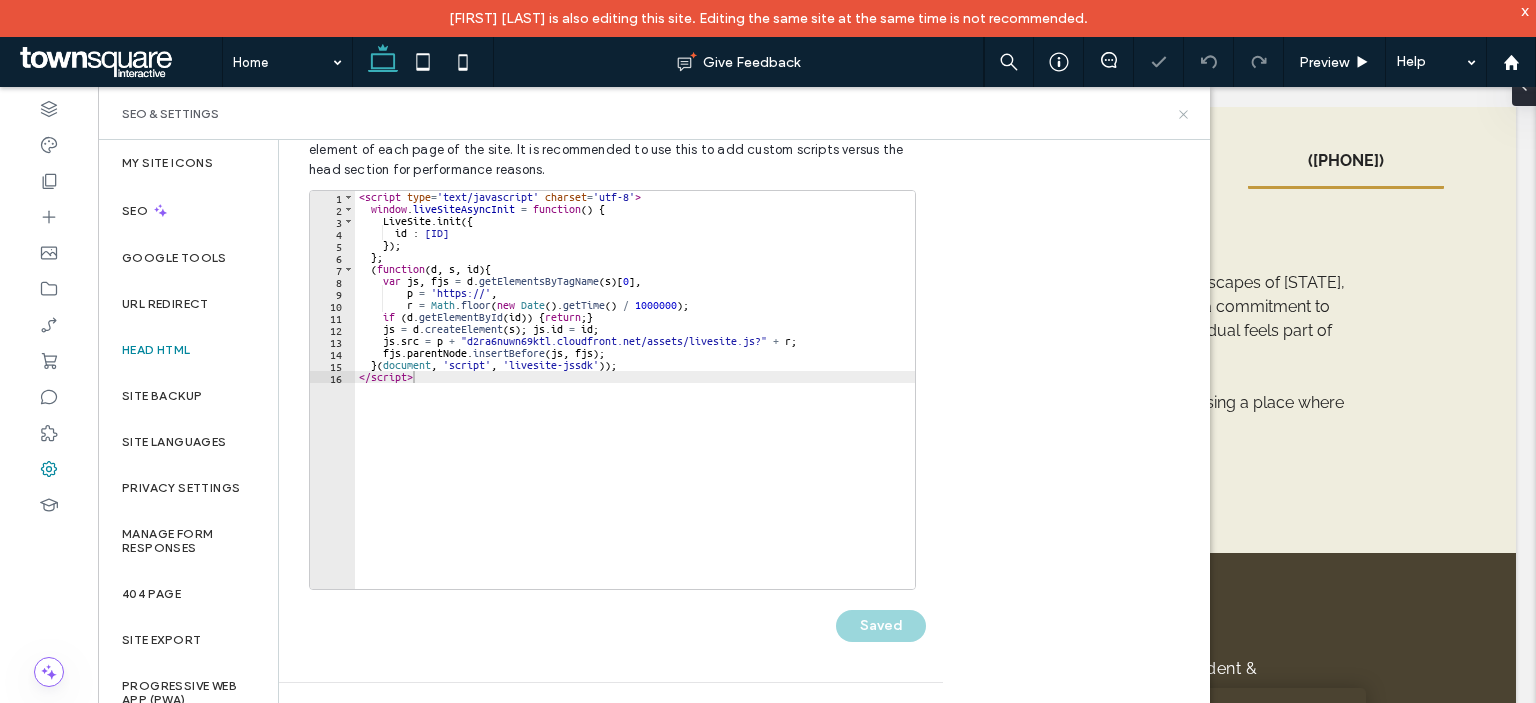 click 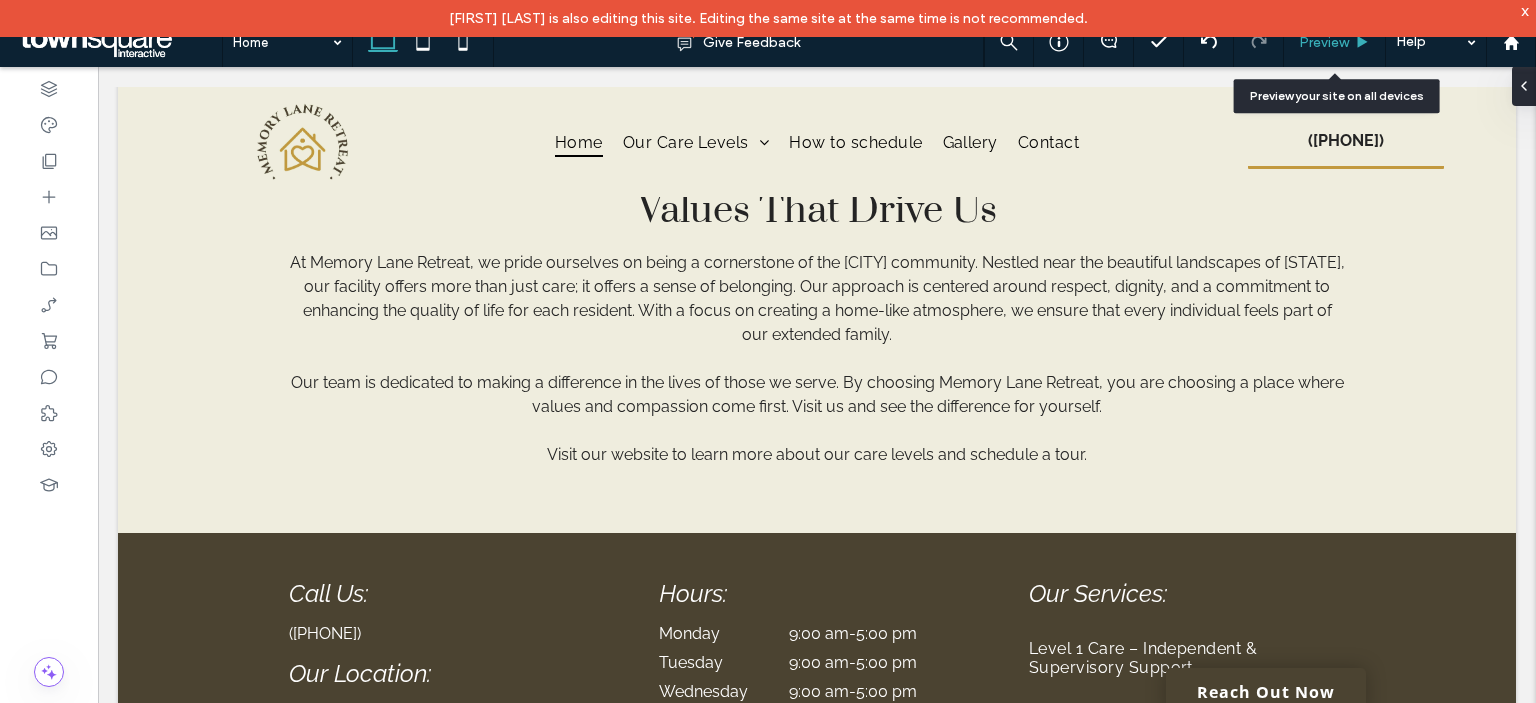 click on "Preview" at bounding box center (1324, 42) 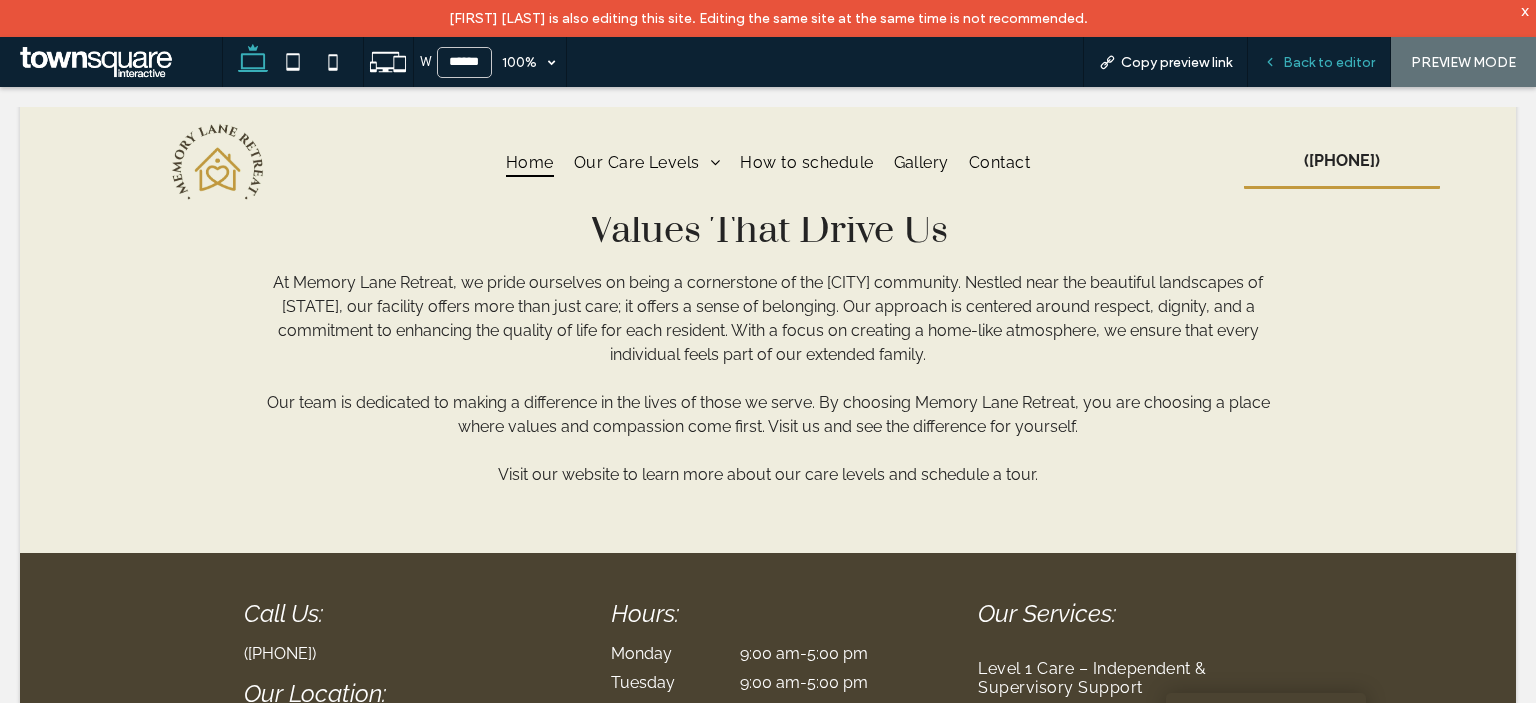 click on "Back to editor" at bounding box center (1319, 62) 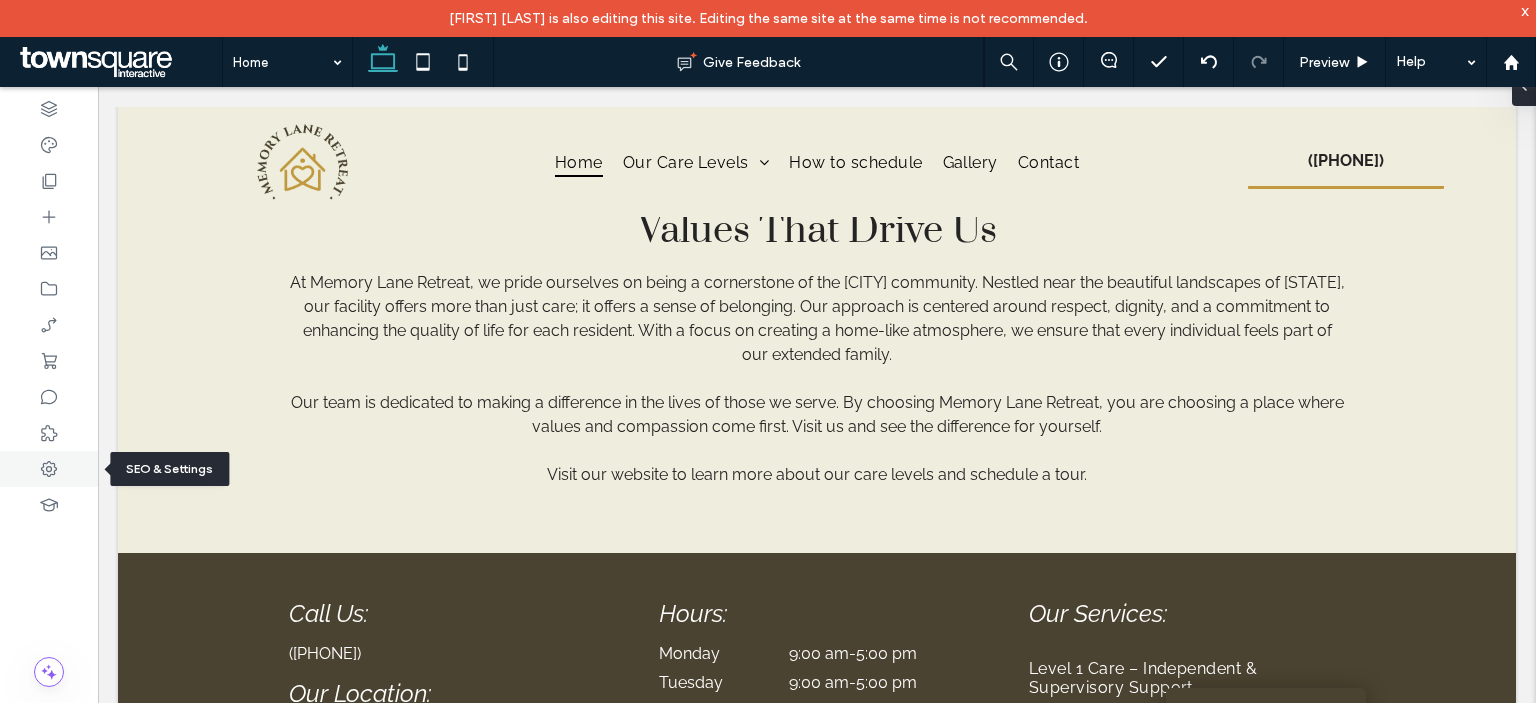 click 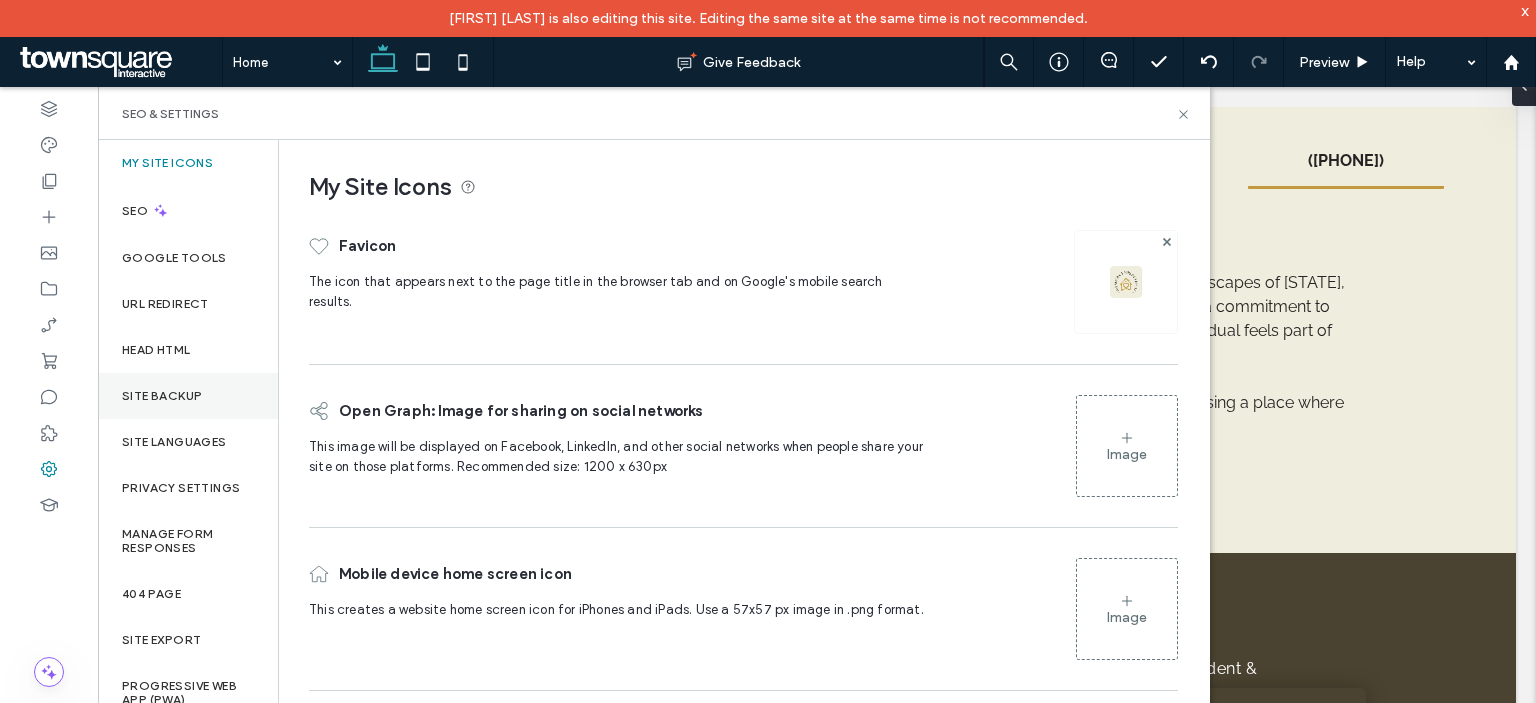click on "Site Backup" at bounding box center (188, 396) 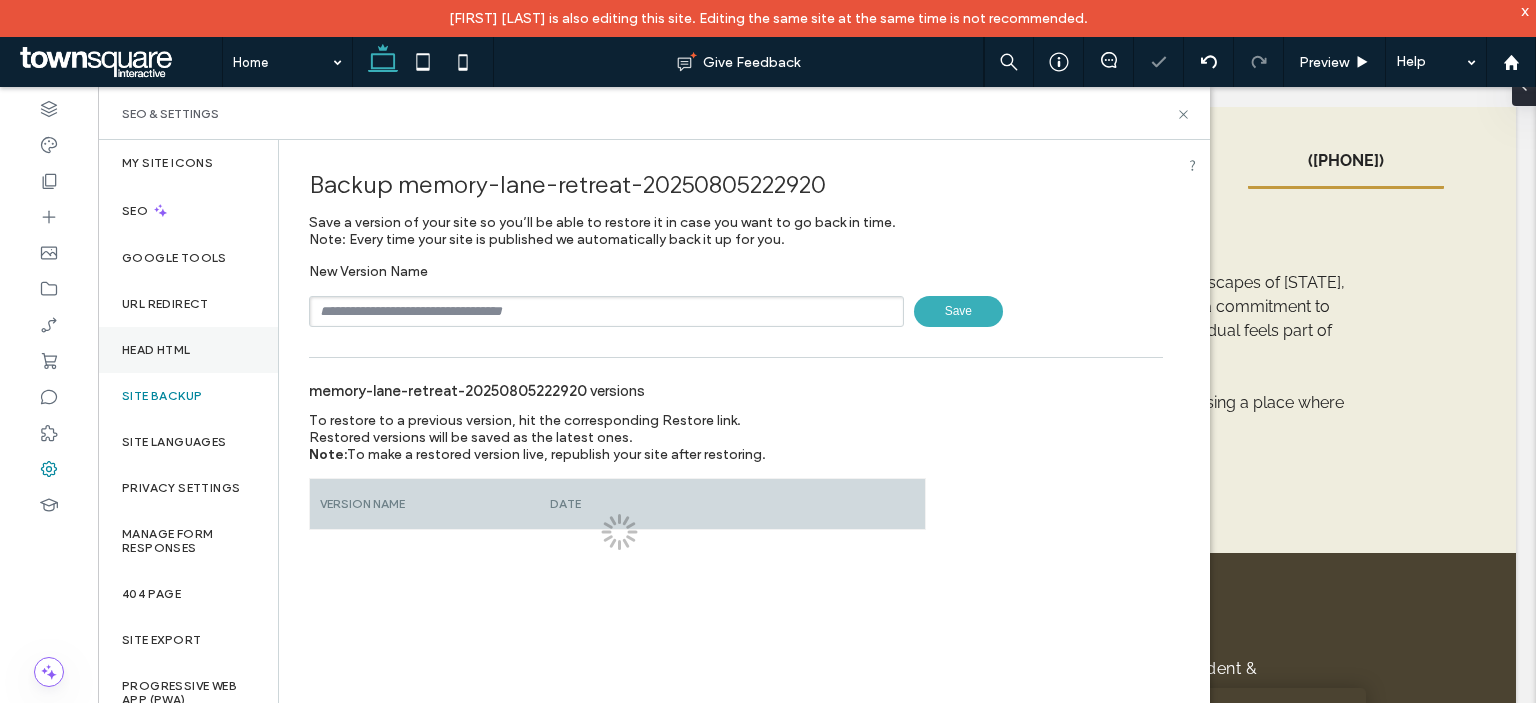 click on "Head HTML" at bounding box center (156, 350) 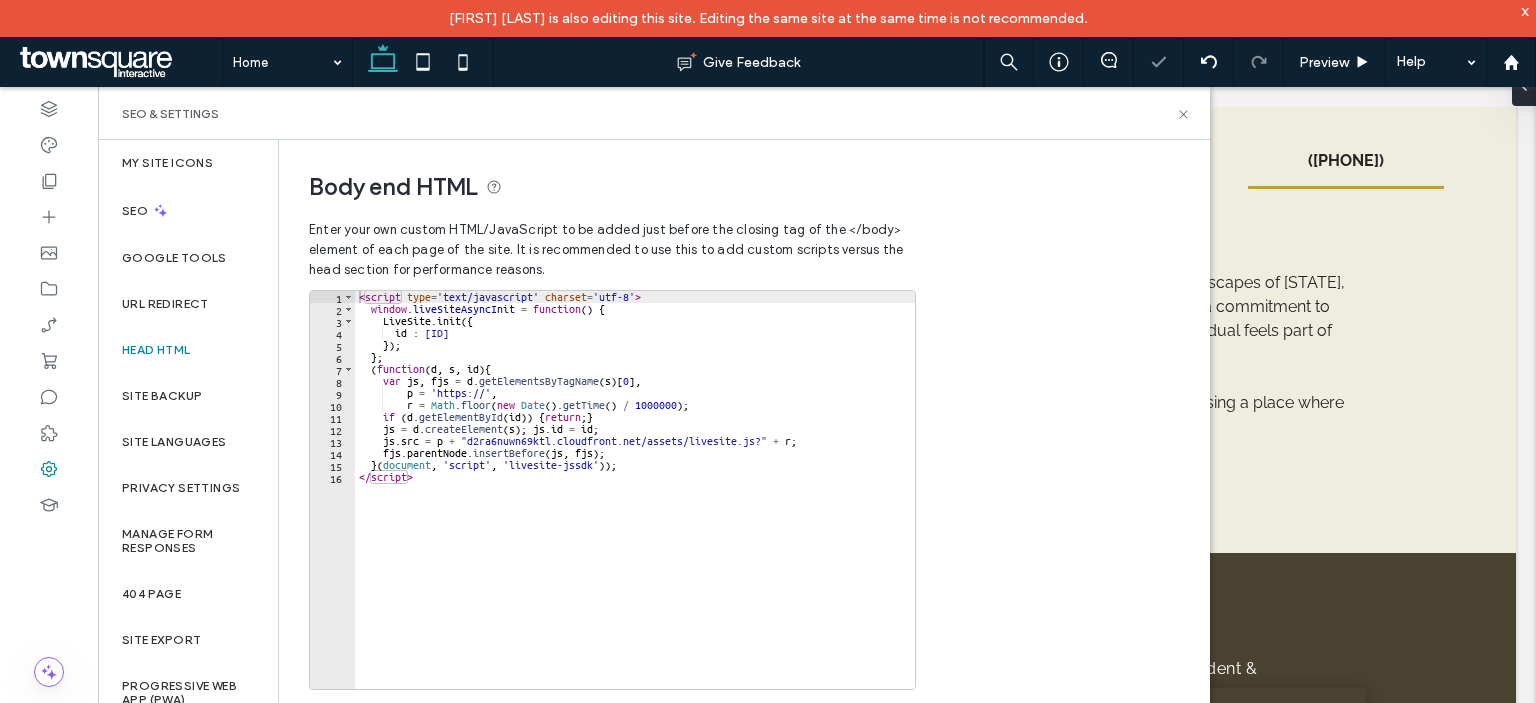 click on "< script   type = 'text/javascript'   charset = 'utf-8' >    window . liveSiteAsyncInit   =   function ( )   {      LiveSite . init ({         id   :   'WI-TQ704ZDATHXIJKKIC2LB'      }) ;    } ;    ( function ( d ,   s ,   id ) {      var   js ,   fjs   =   d . getElementsByTagName ( s ) [ 0 ] ,           p   =   'https://' ,           r   =   Math . floor ( new   Date ( ) . getTime ( )   /   1000000 ) ;      if   ( d . getElementById ( id ))   { return ; }      js   =   d . createElement ( s ) ;   js . id   =   id ;      js . src   =   p   +   "d2ra6nuwn69ktl.cloudfront.net/assets/livesite.js?"   +   r ;      fjs . parentNode . insertBefore ( js ,   fjs ) ;    } ( document ,   'script' ,   'livesite-jssdk' )) ; </ script >" at bounding box center (635, 502) 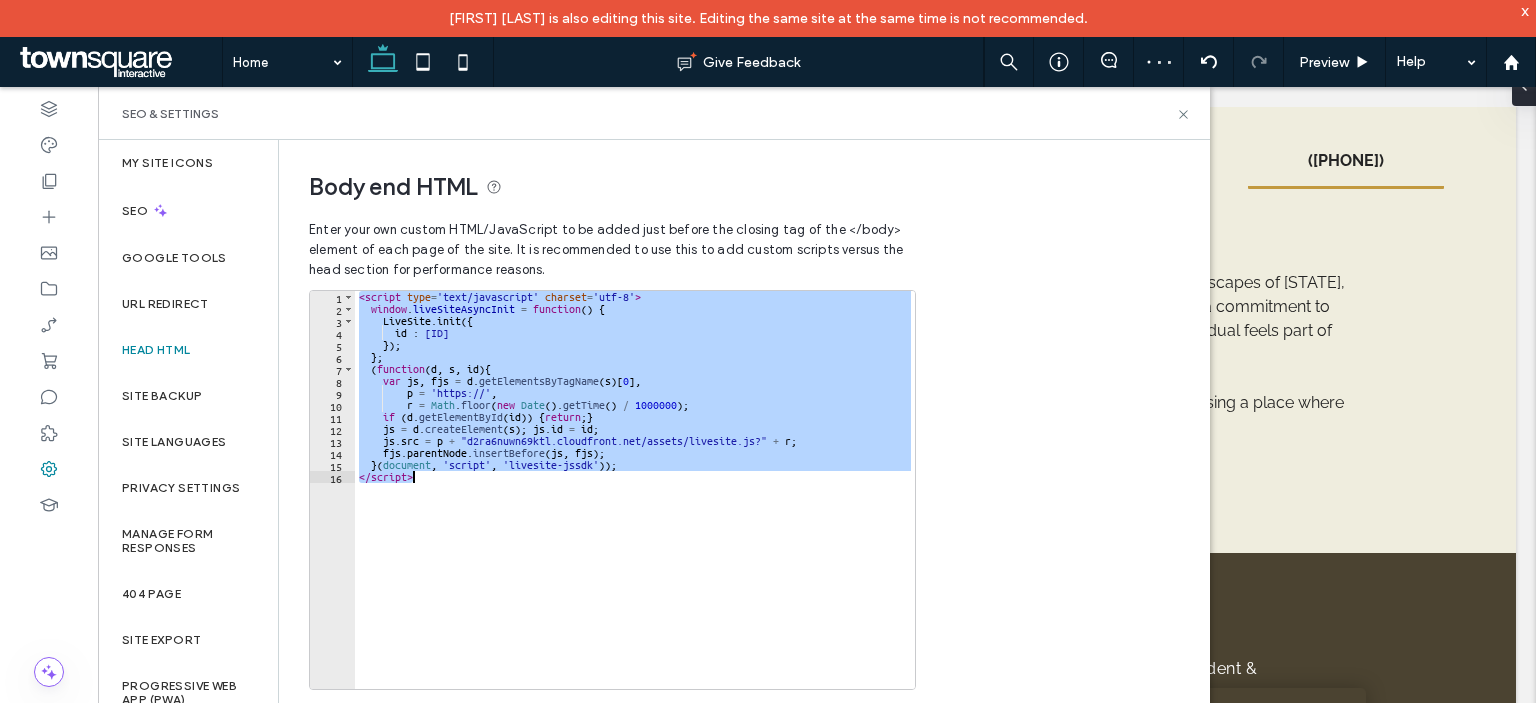 paste 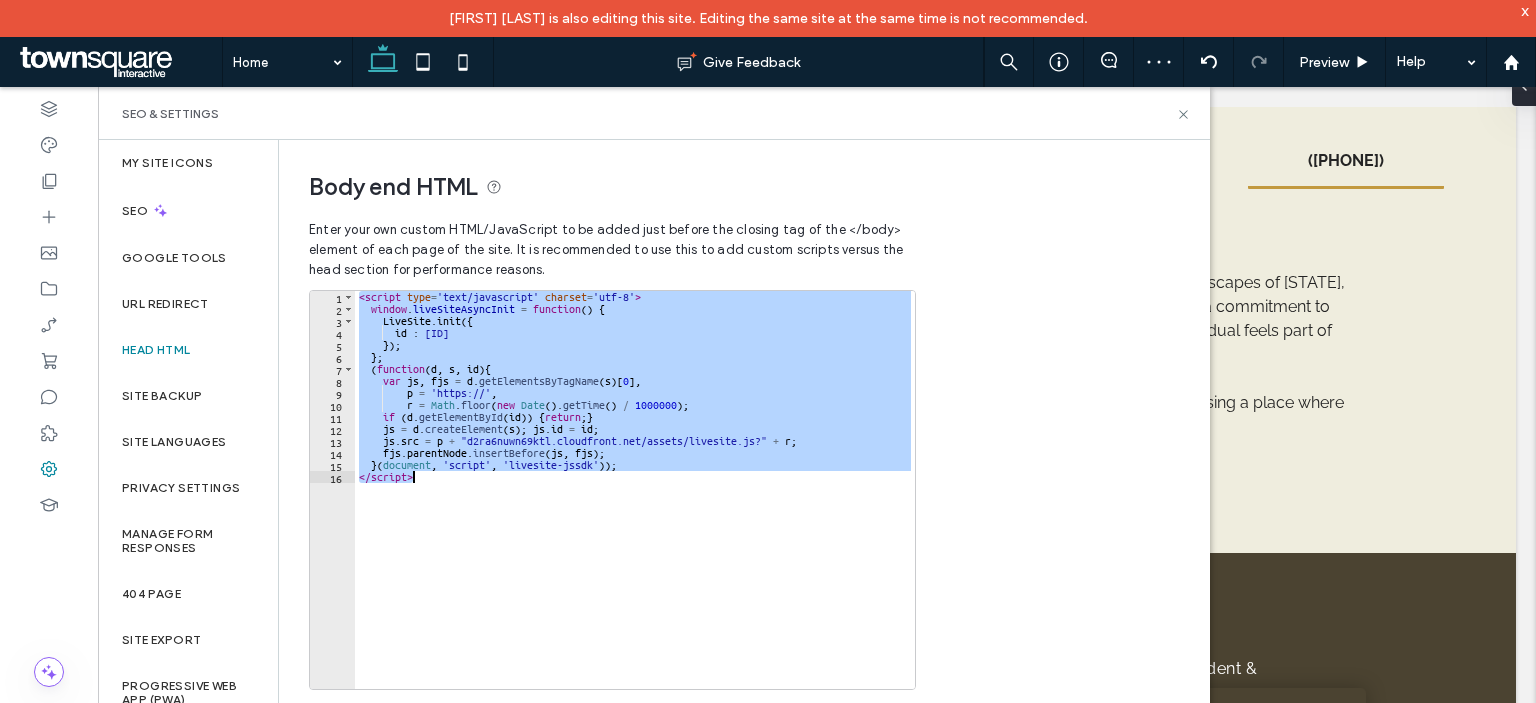 type on "*********" 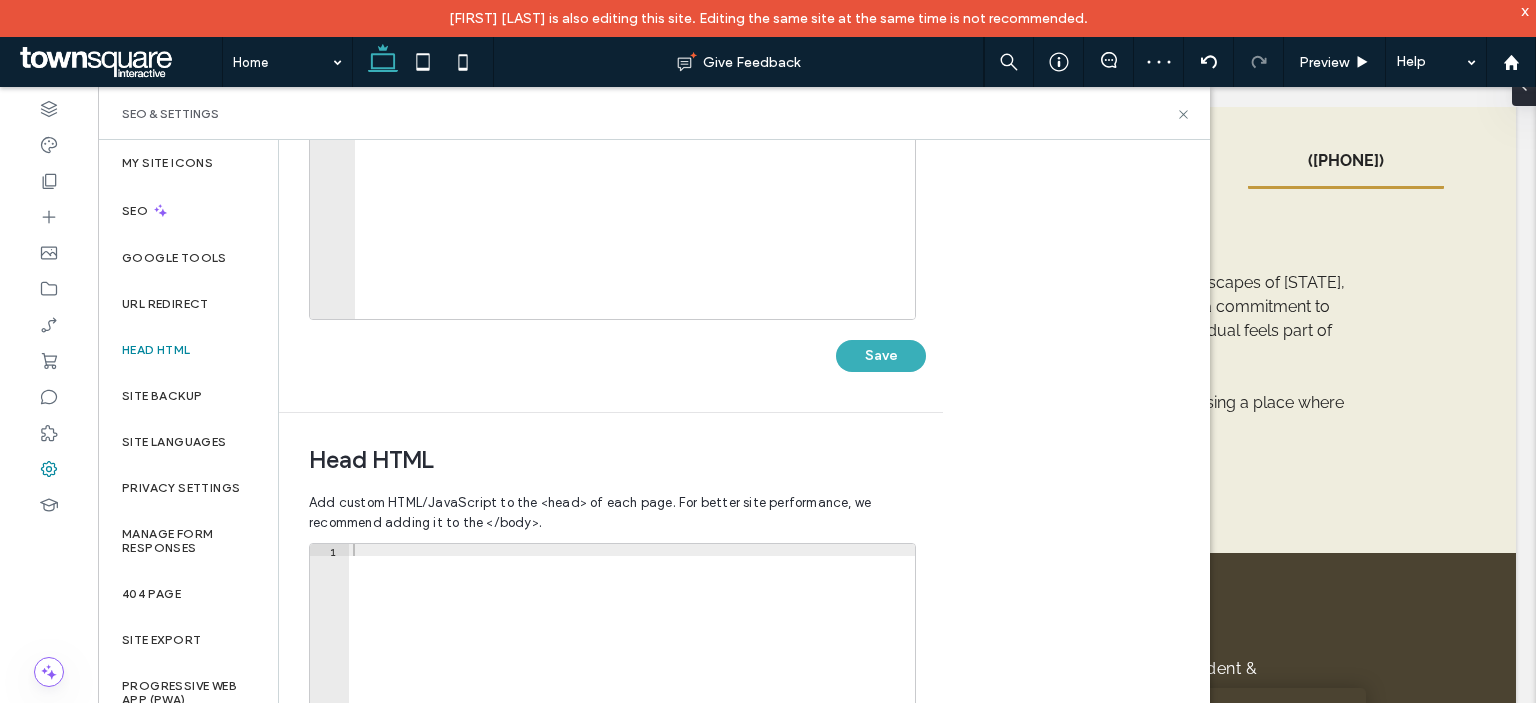 scroll, scrollTop: 500, scrollLeft: 0, axis: vertical 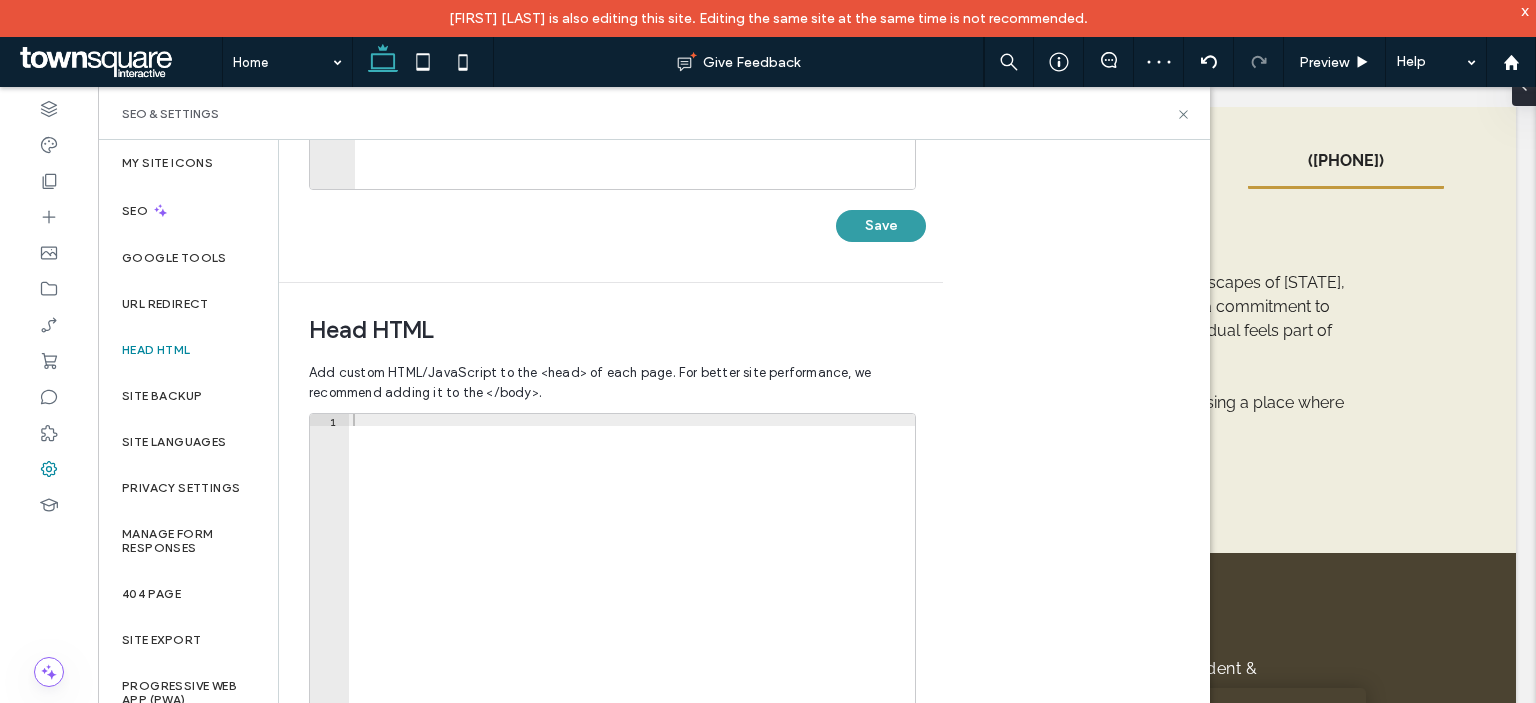 click on "Save" at bounding box center (881, 226) 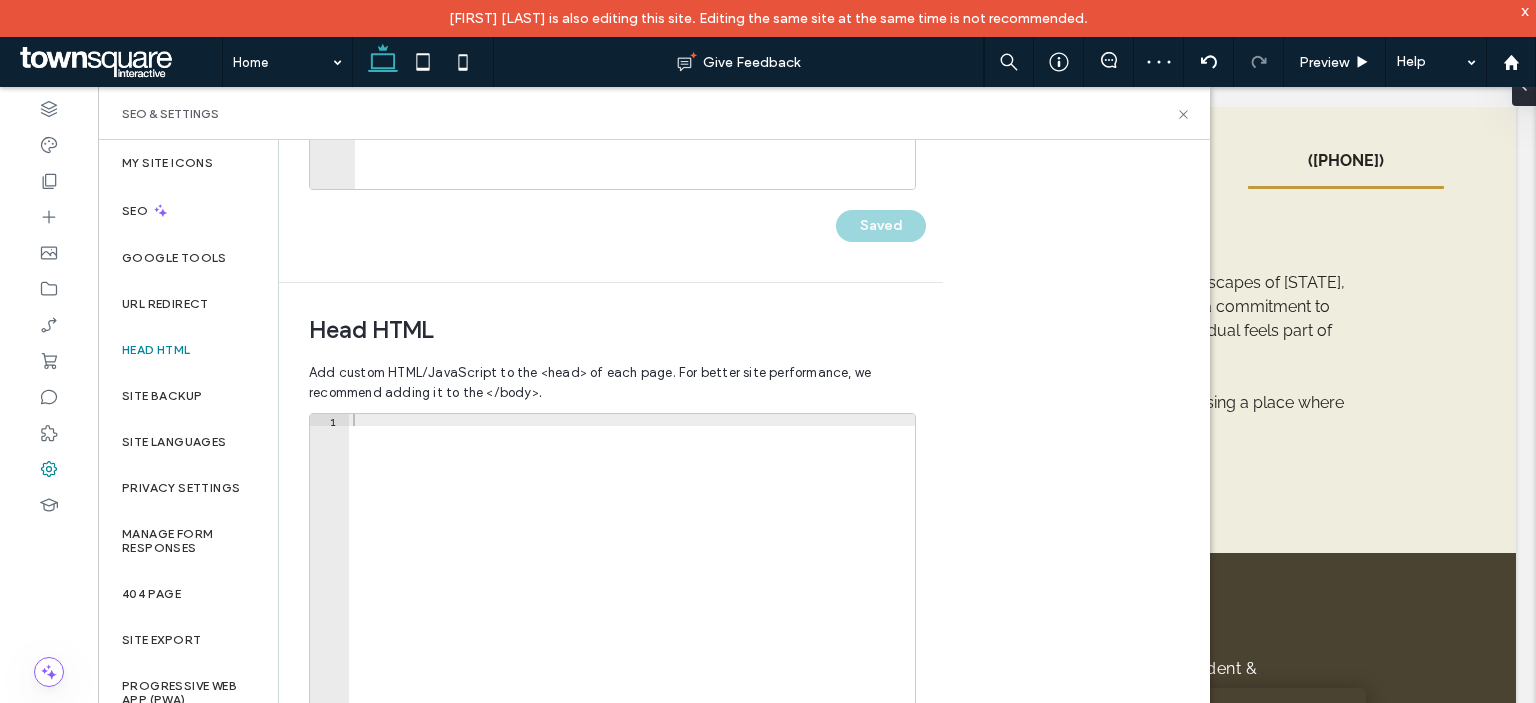 scroll, scrollTop: 100, scrollLeft: 0, axis: vertical 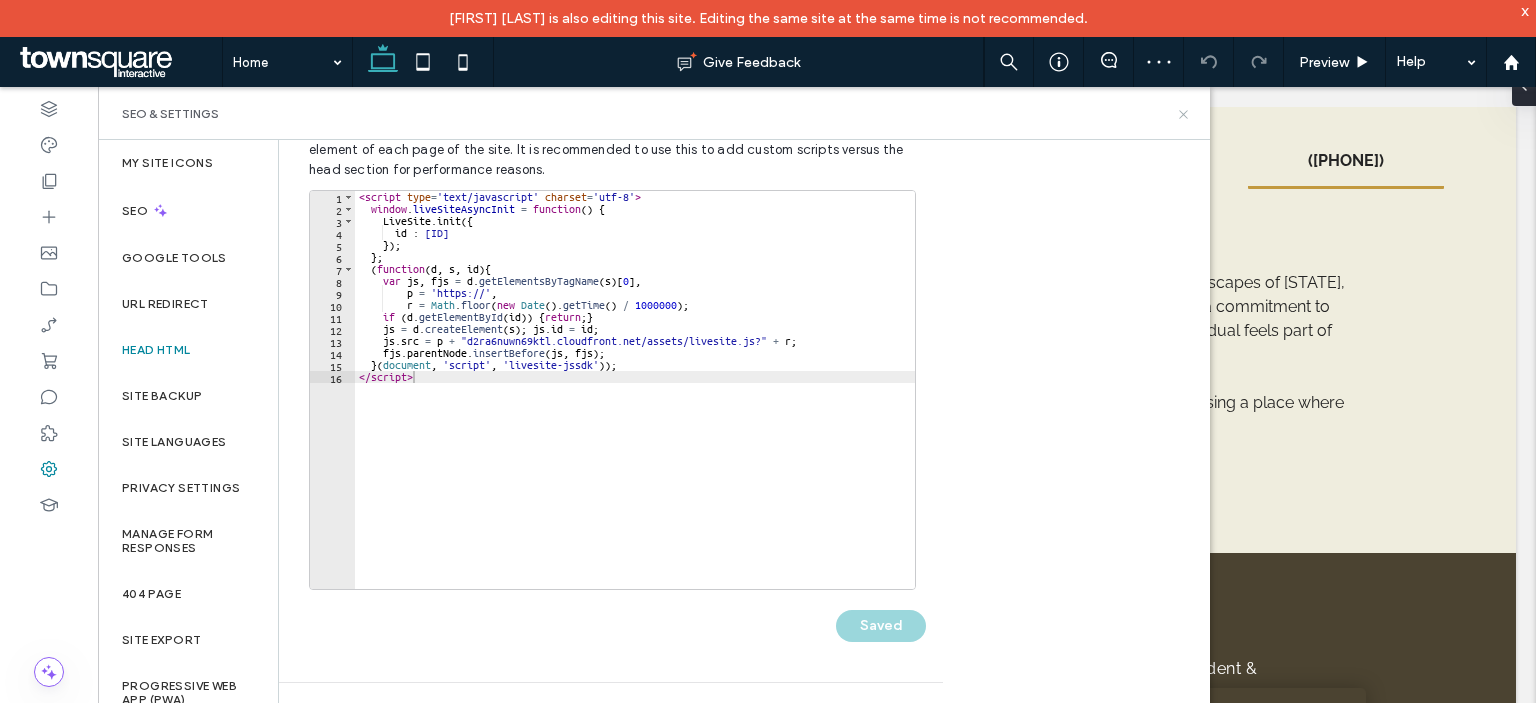click 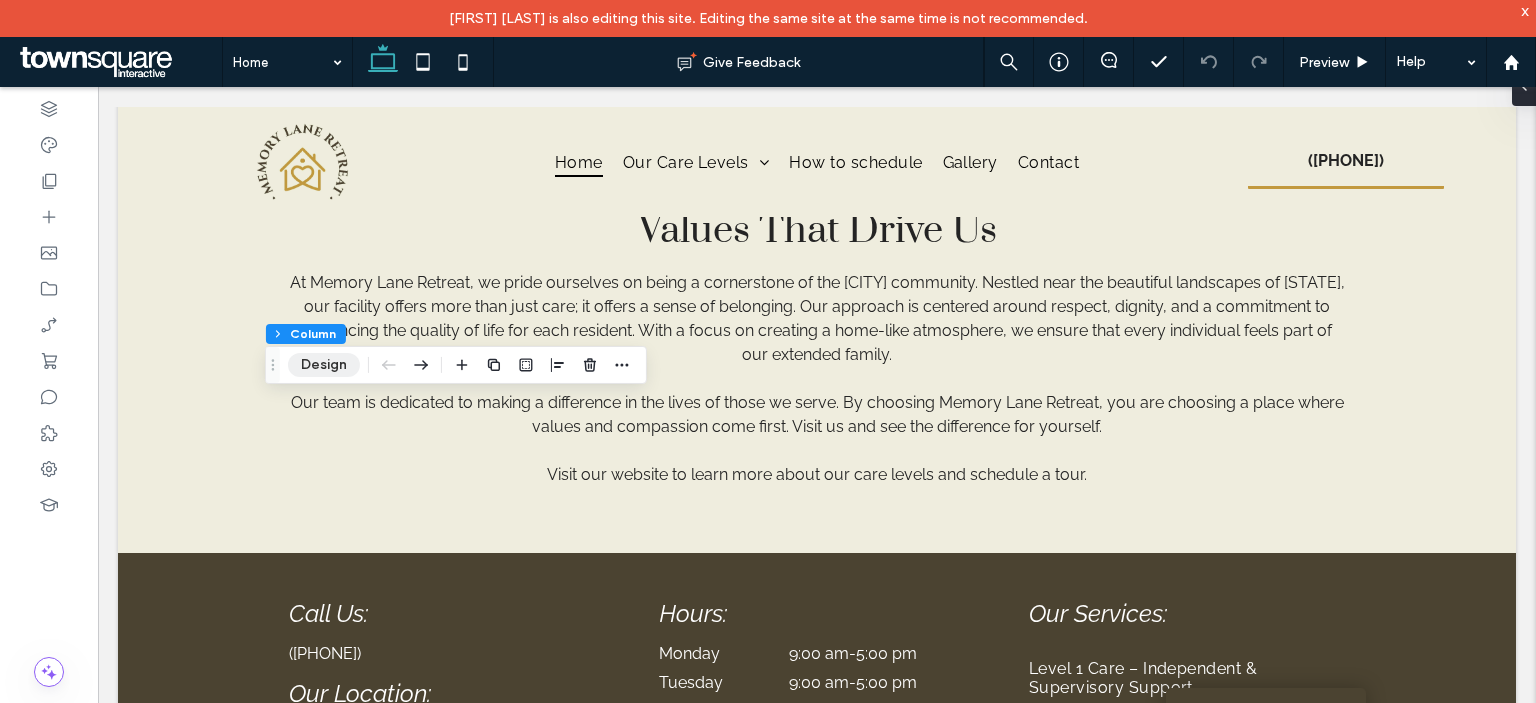 click on "Design" at bounding box center (324, 365) 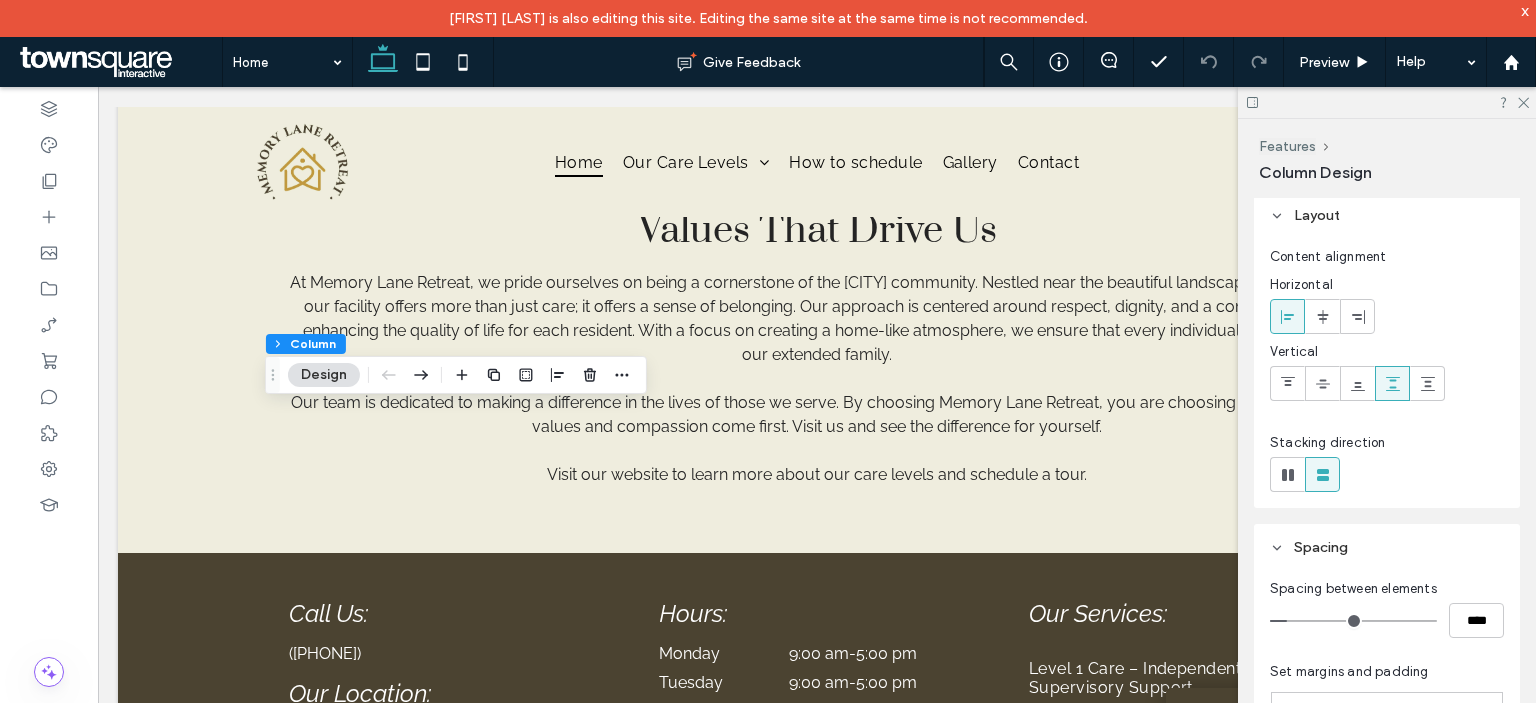 scroll, scrollTop: 0, scrollLeft: 0, axis: both 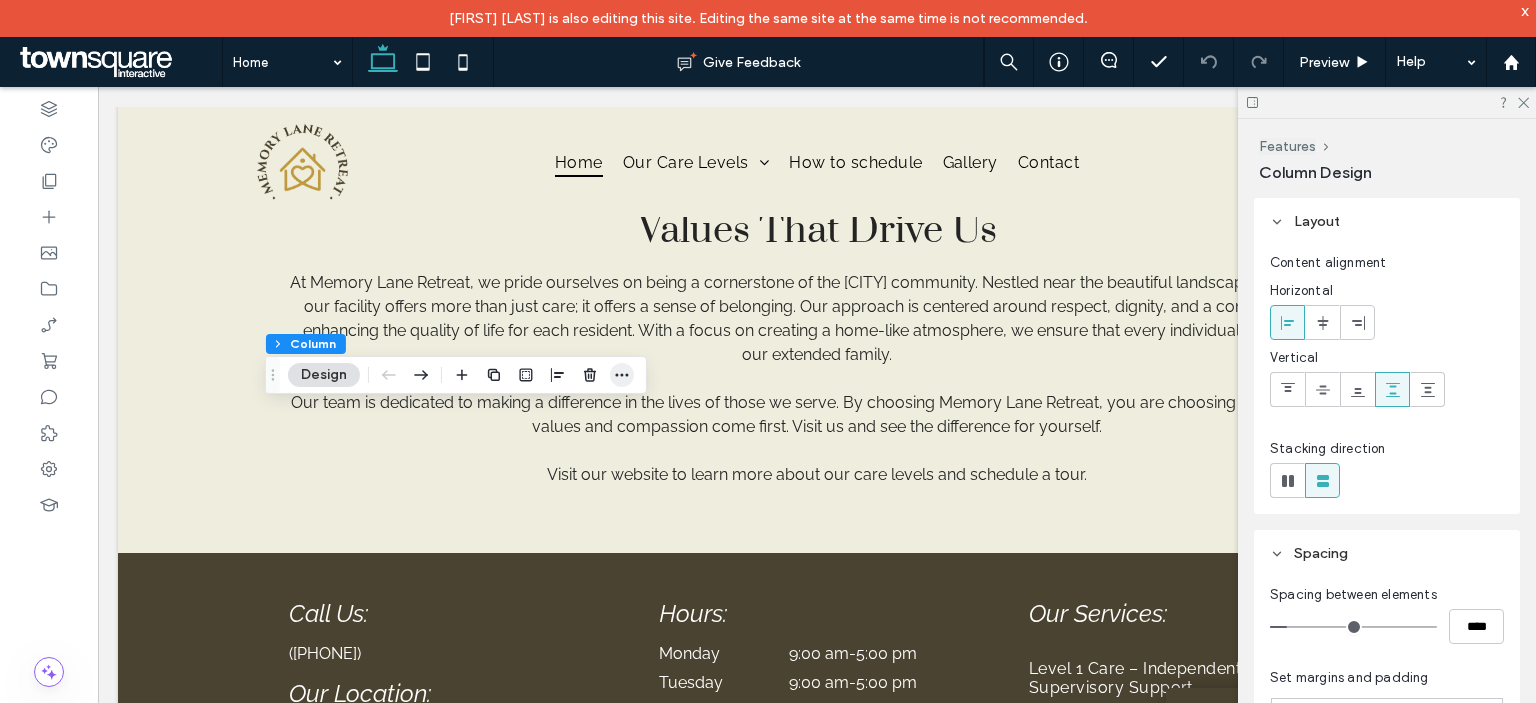 click 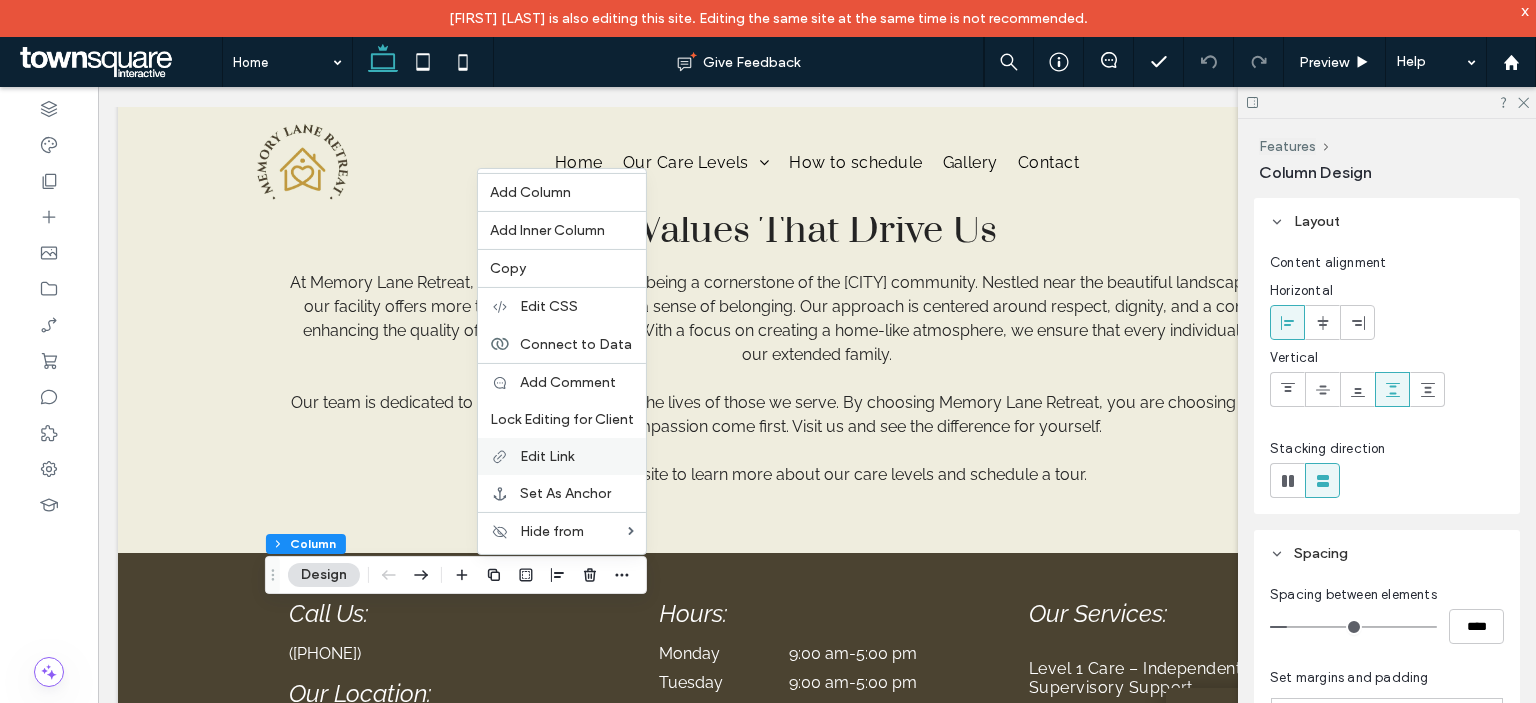 click on "Edit Link" at bounding box center (547, 456) 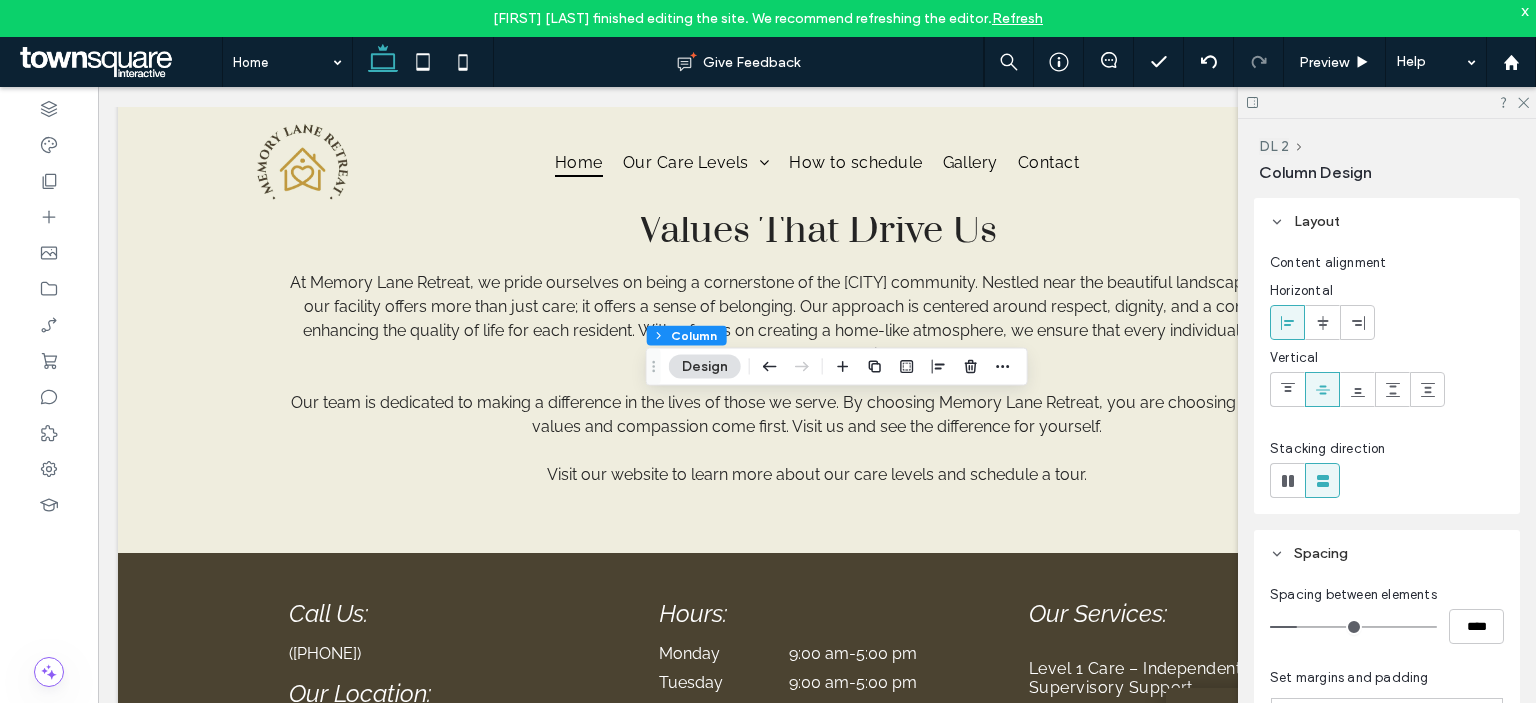 click on "Refresh" at bounding box center (1017, 18) 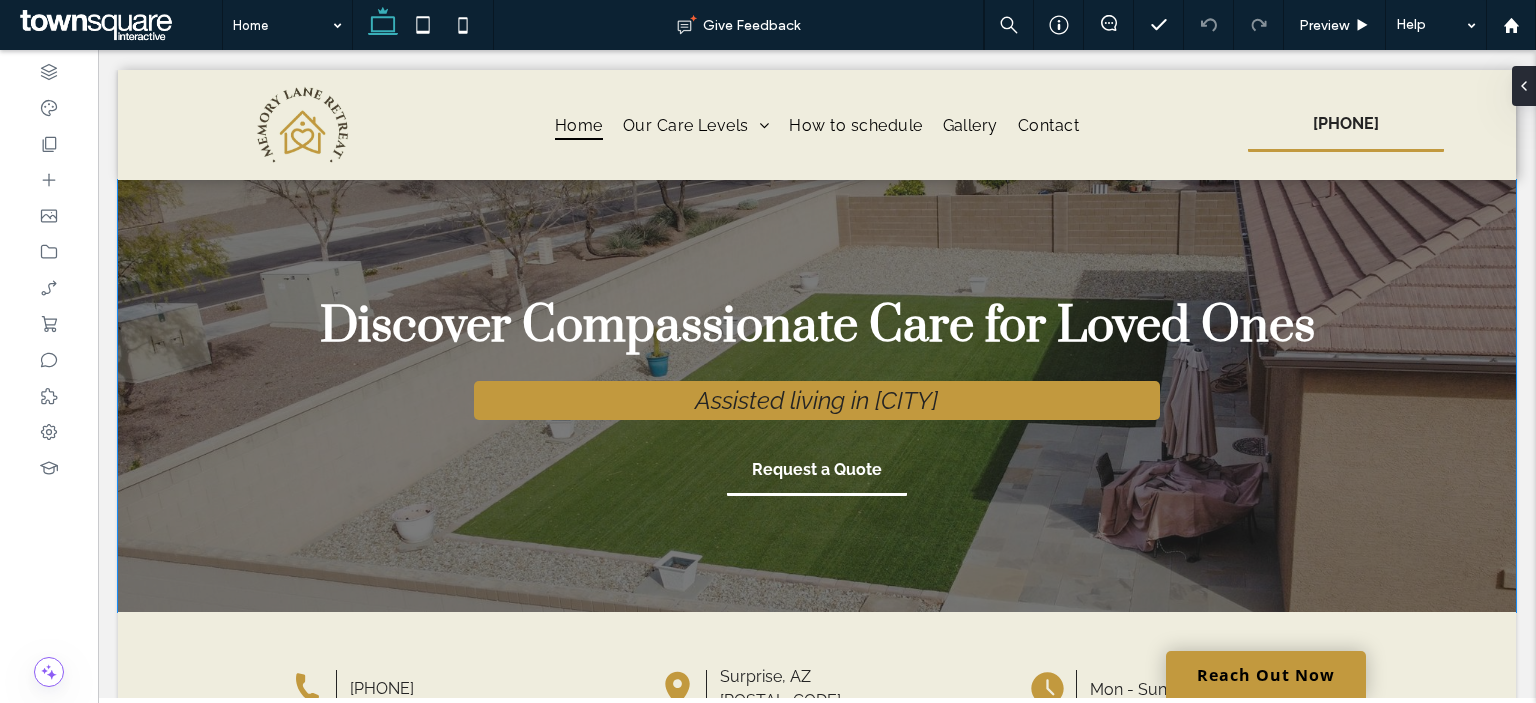 scroll, scrollTop: 0, scrollLeft: 0, axis: both 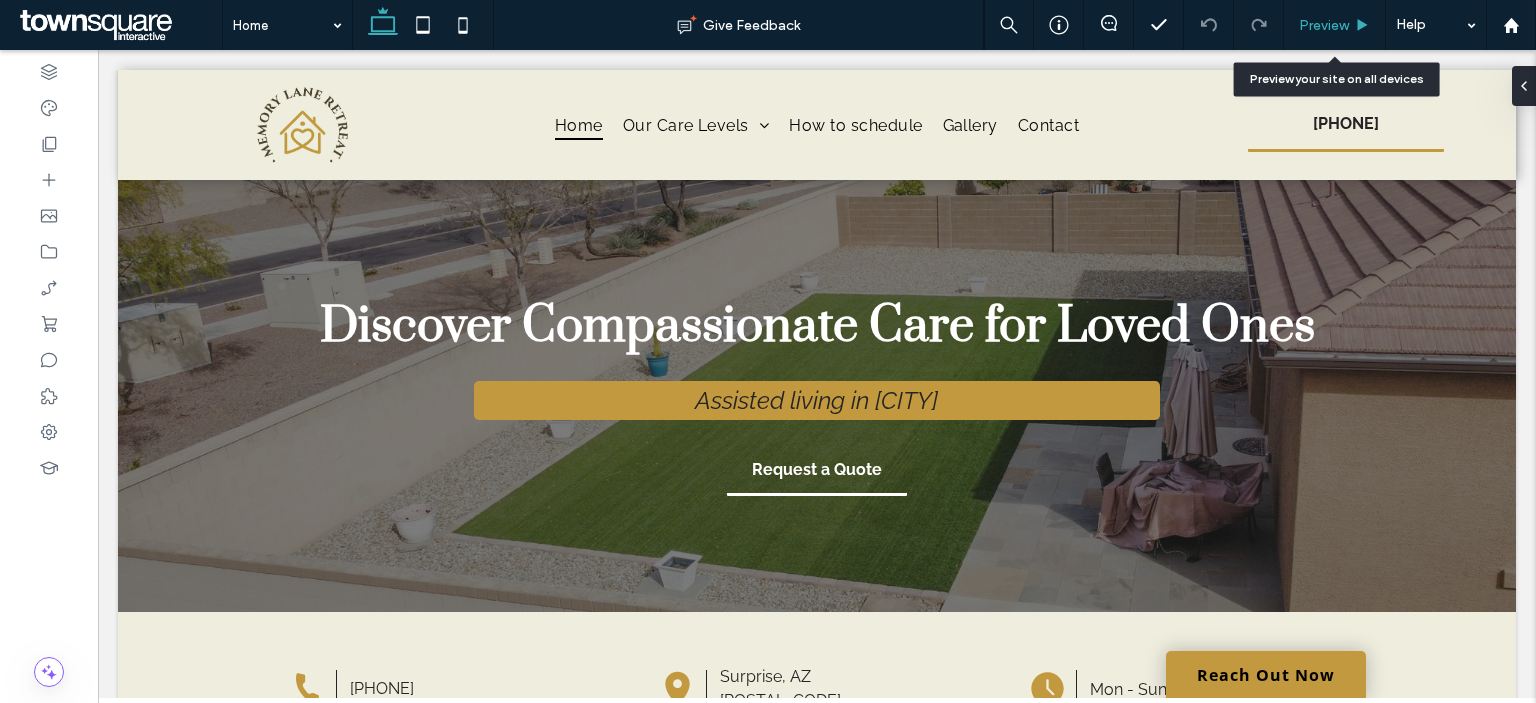 click on "Preview" at bounding box center [1324, 25] 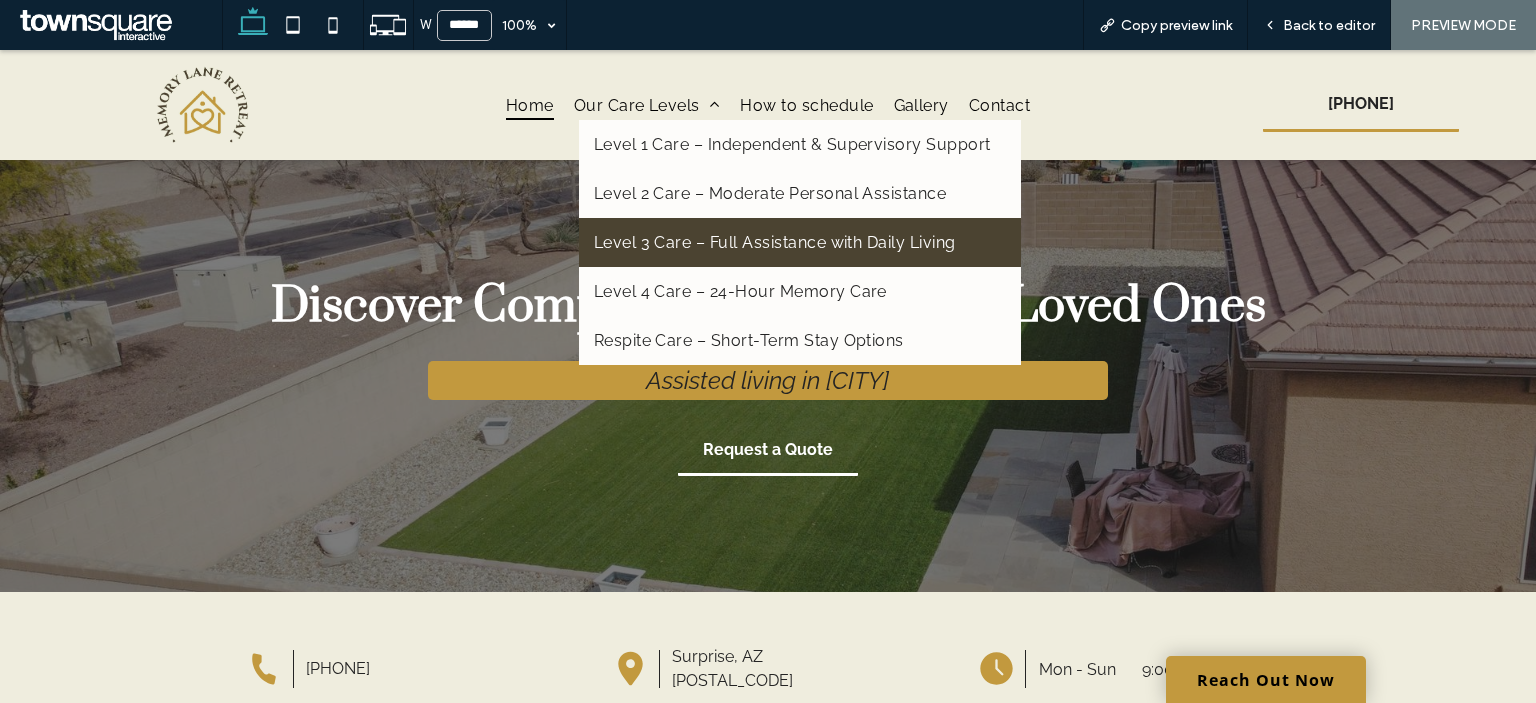 click on "Level 3 Care – Full Assistance with Daily Living" at bounding box center [800, 242] 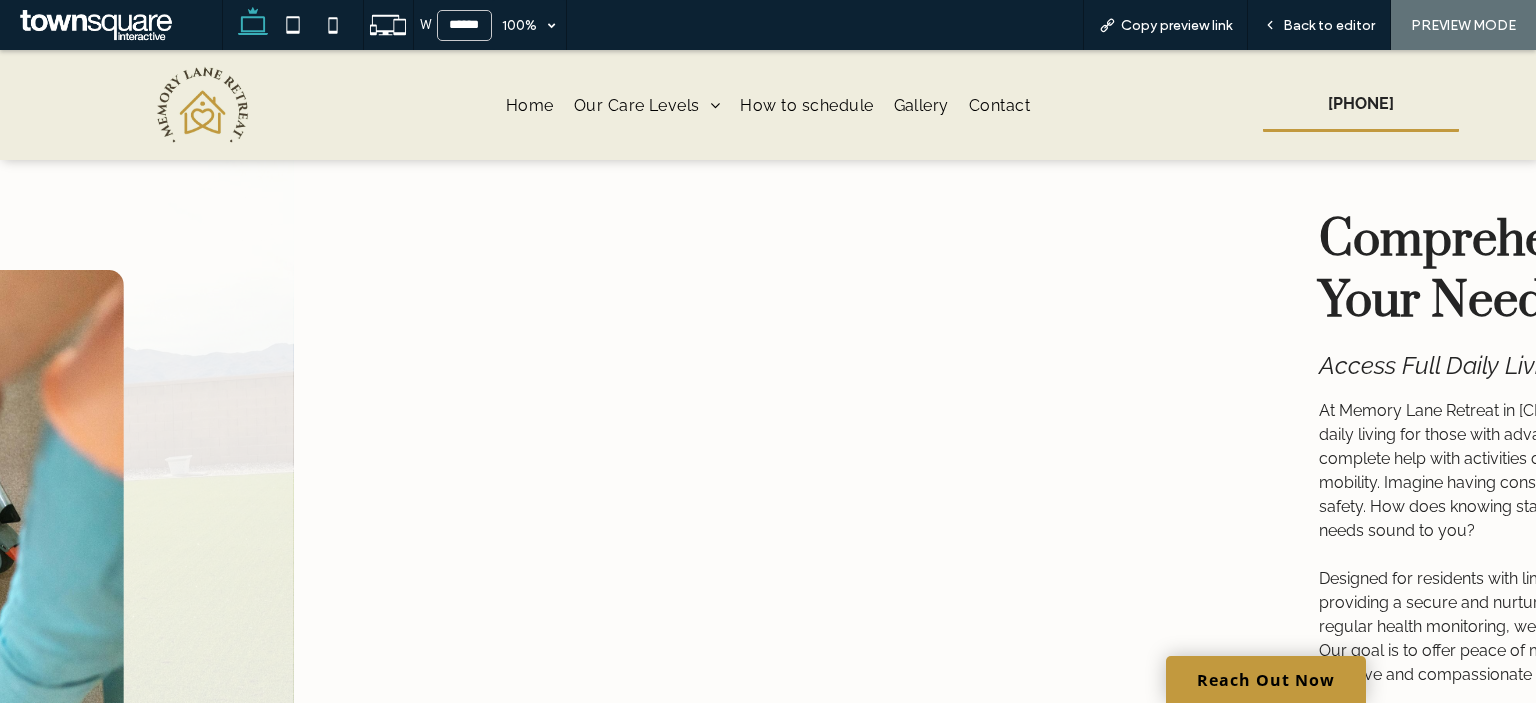 scroll, scrollTop: 0, scrollLeft: 0, axis: both 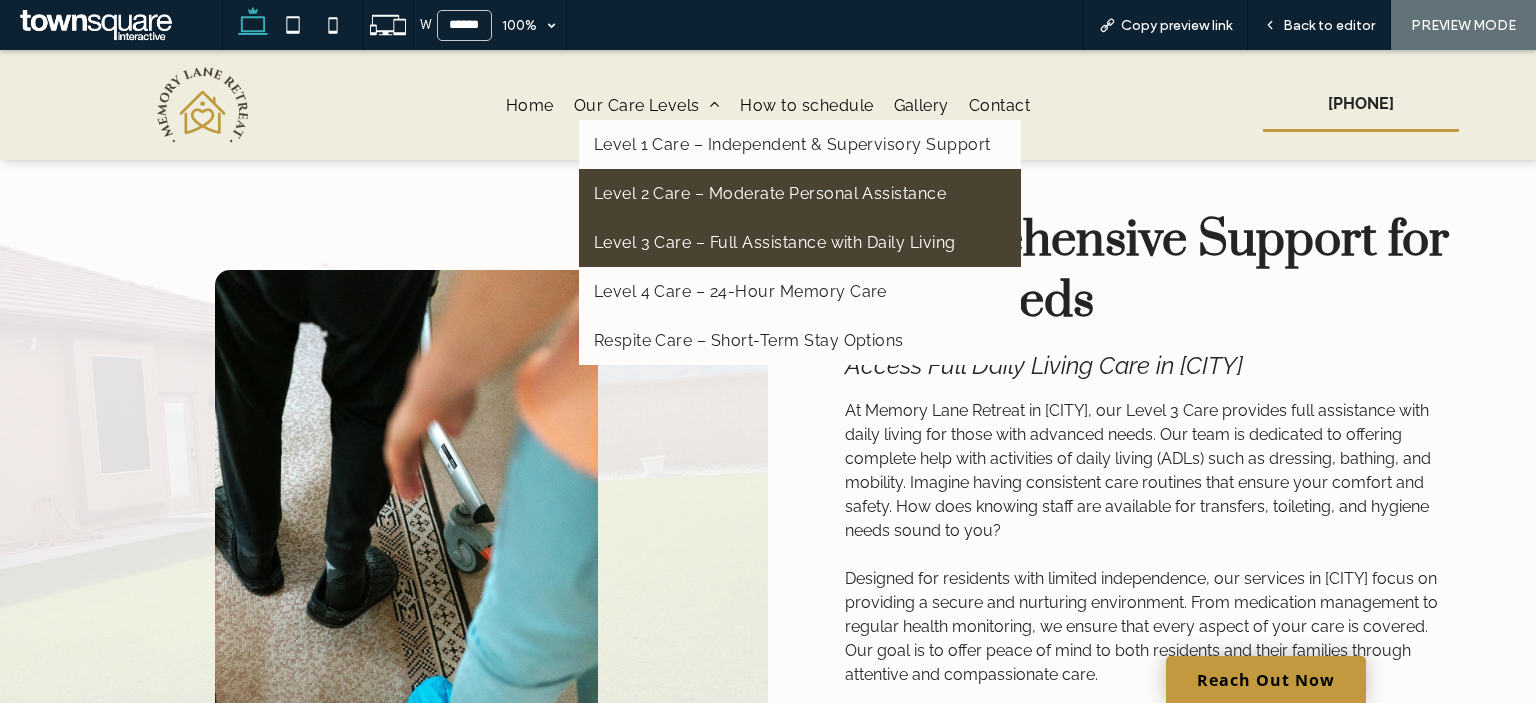 click on "Level 2 Care – Moderate Personal Assistance" at bounding box center (800, 193) 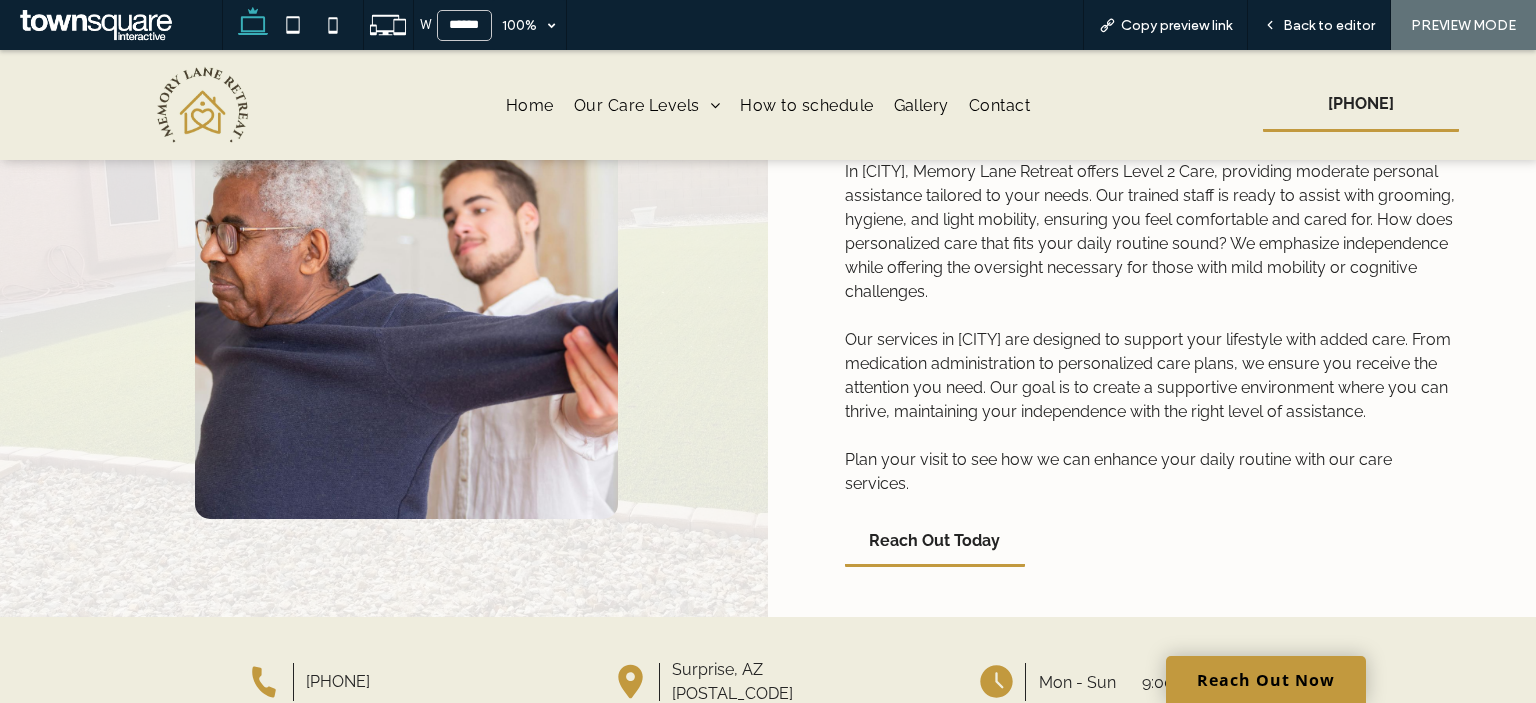 scroll, scrollTop: 0, scrollLeft: 0, axis: both 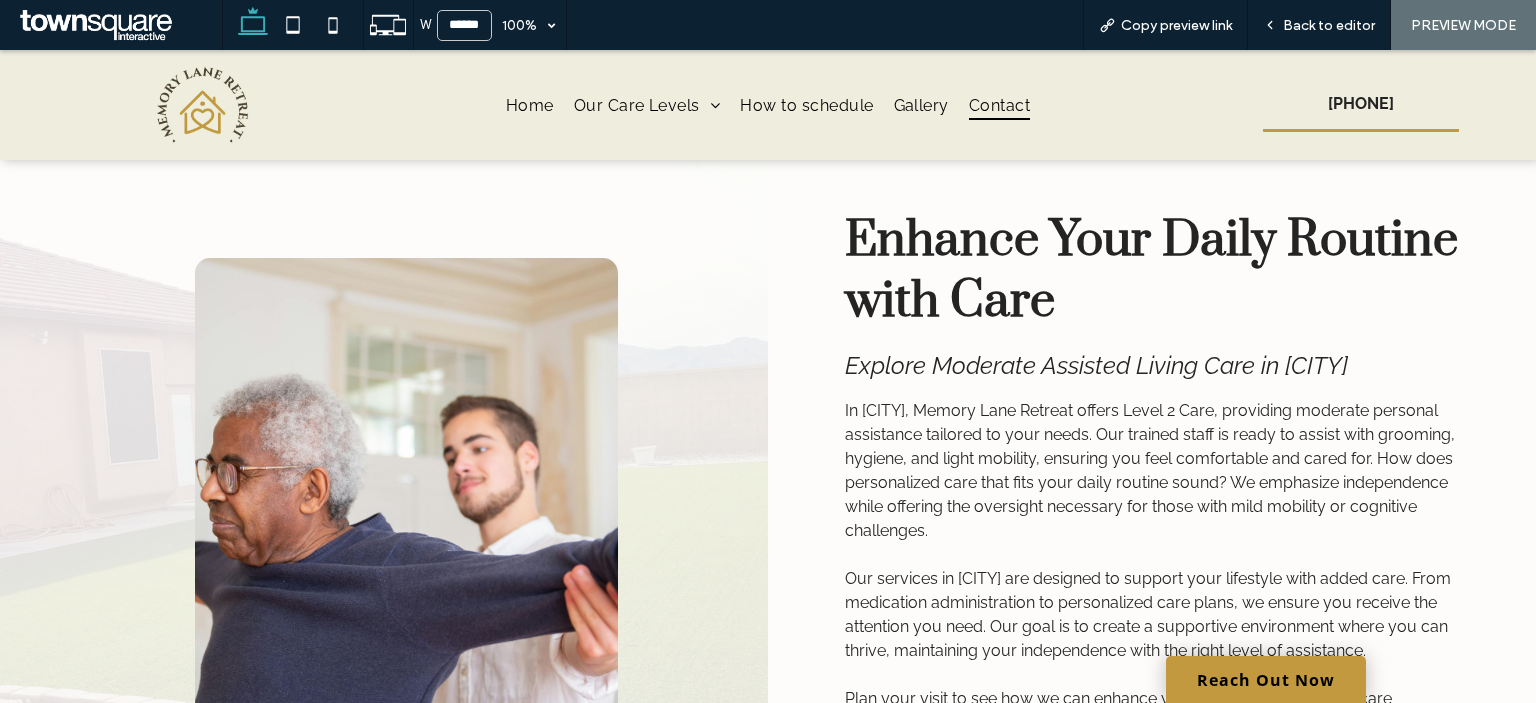 click on "Contact" at bounding box center (999, 104) 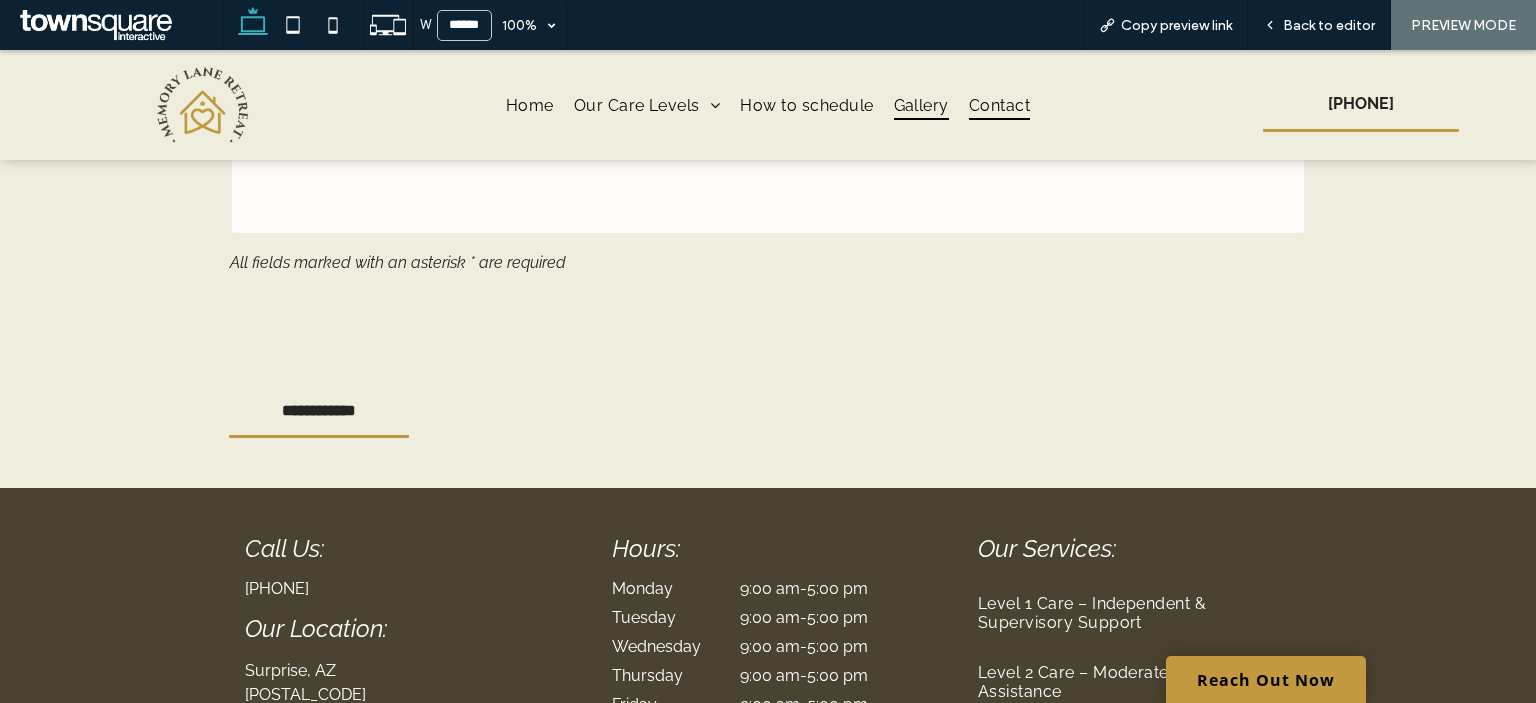 scroll, scrollTop: 1016, scrollLeft: 0, axis: vertical 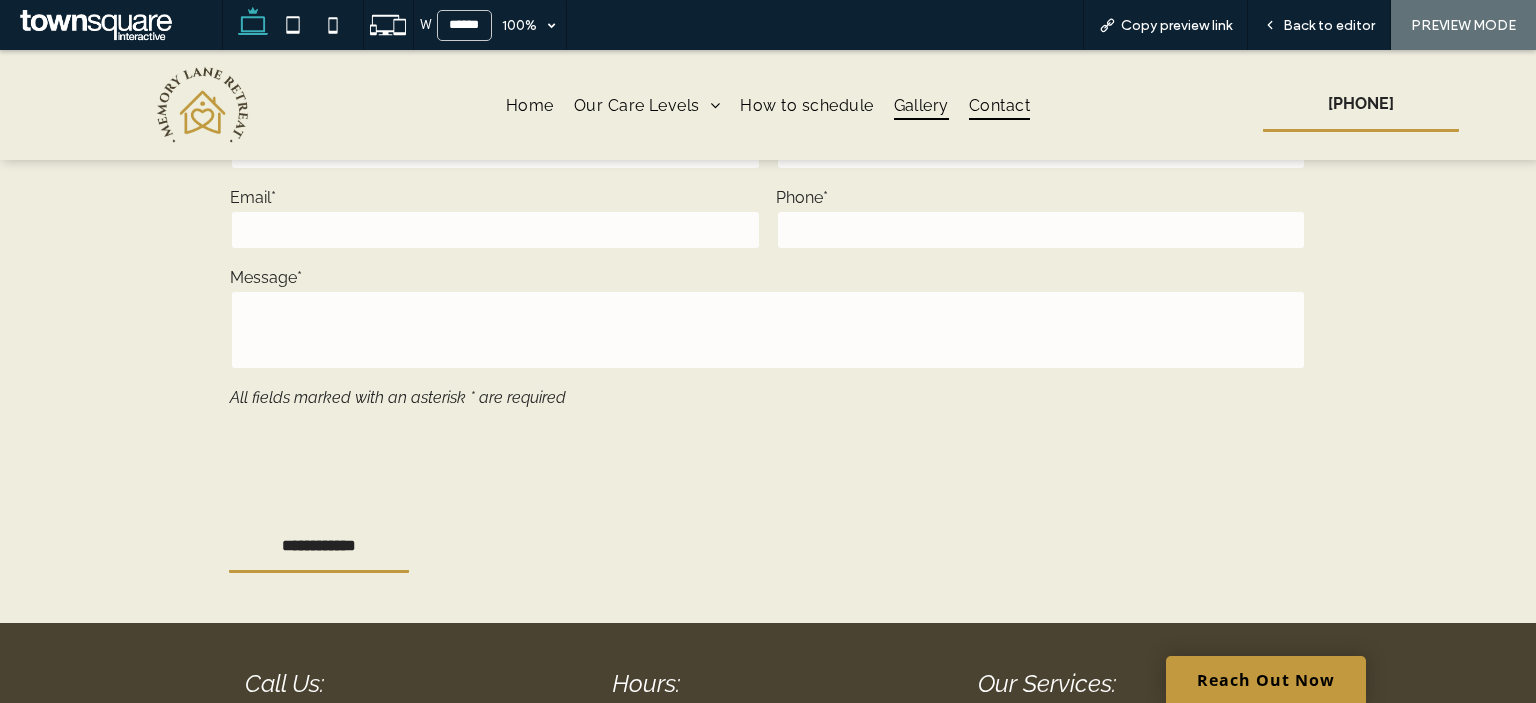 click on "Gallery" at bounding box center (921, 104) 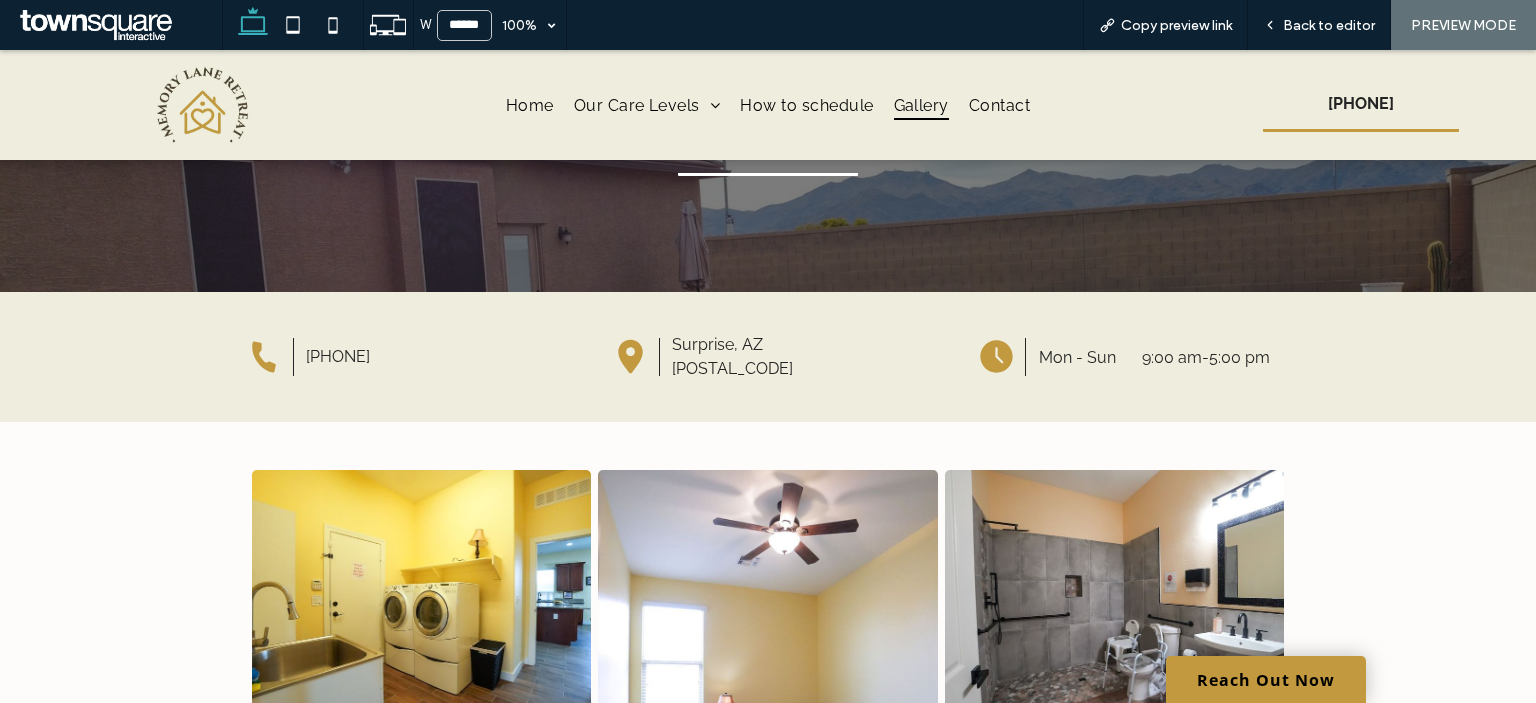 scroll, scrollTop: 0, scrollLeft: 0, axis: both 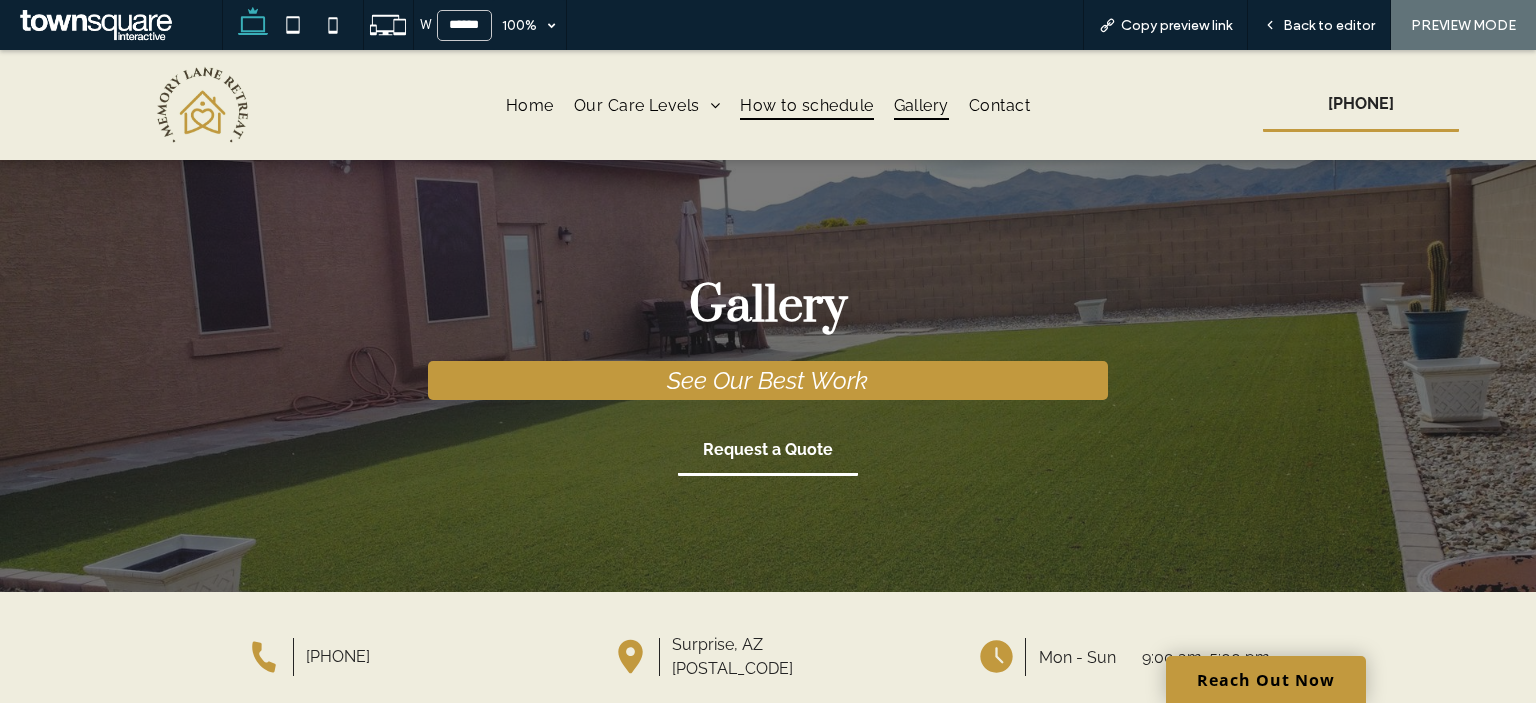 click on "How to schedule" at bounding box center [806, 104] 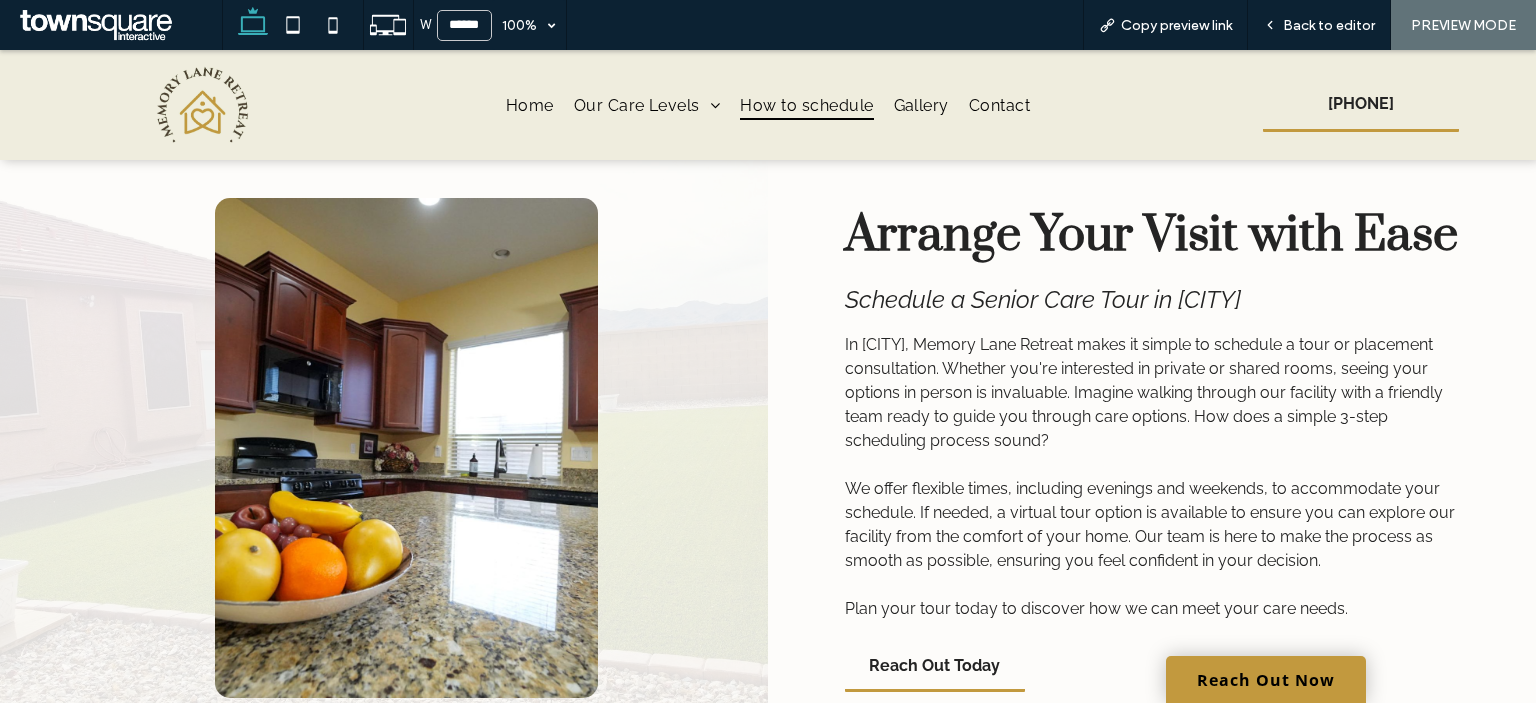 scroll, scrollTop: 0, scrollLeft: 0, axis: both 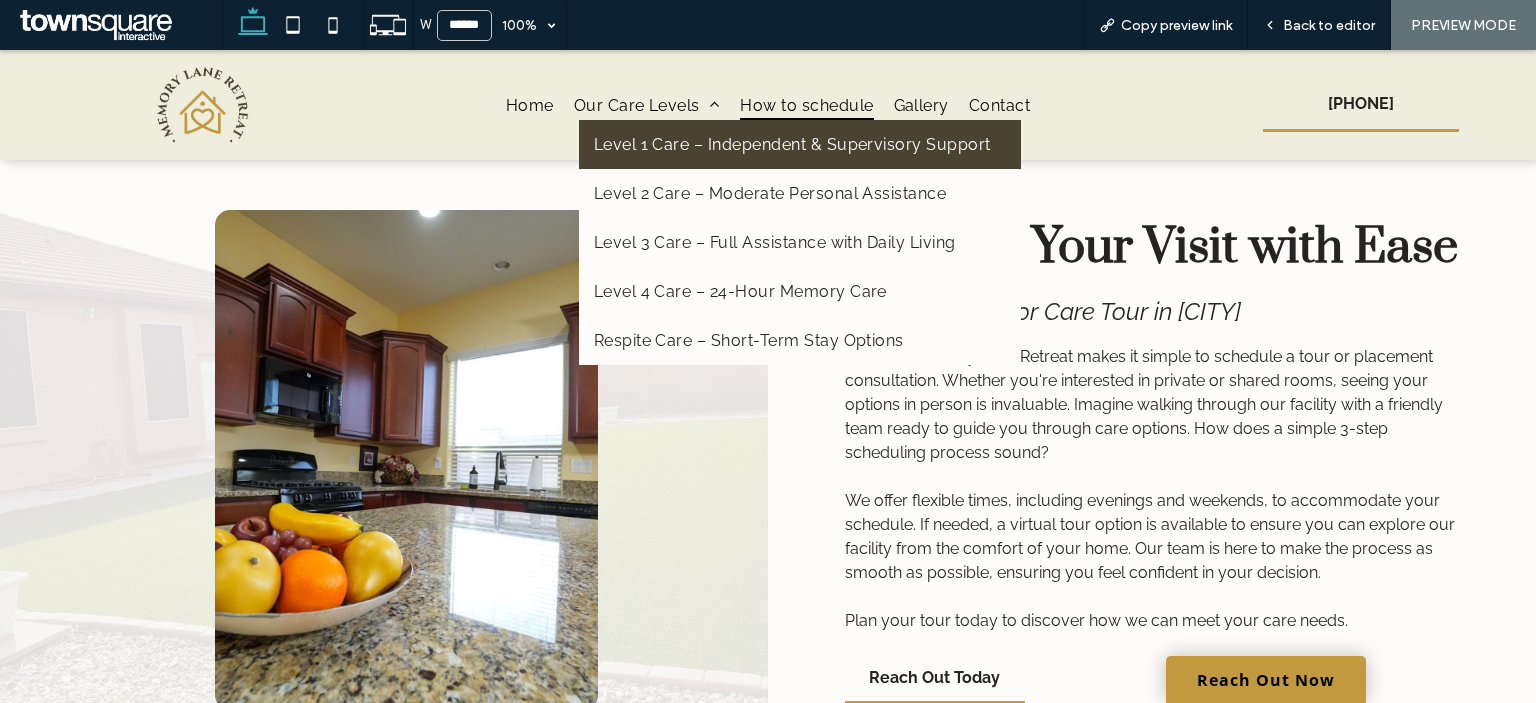click on "Level 1 Care – Independent & Supervisory Support" at bounding box center (792, 144) 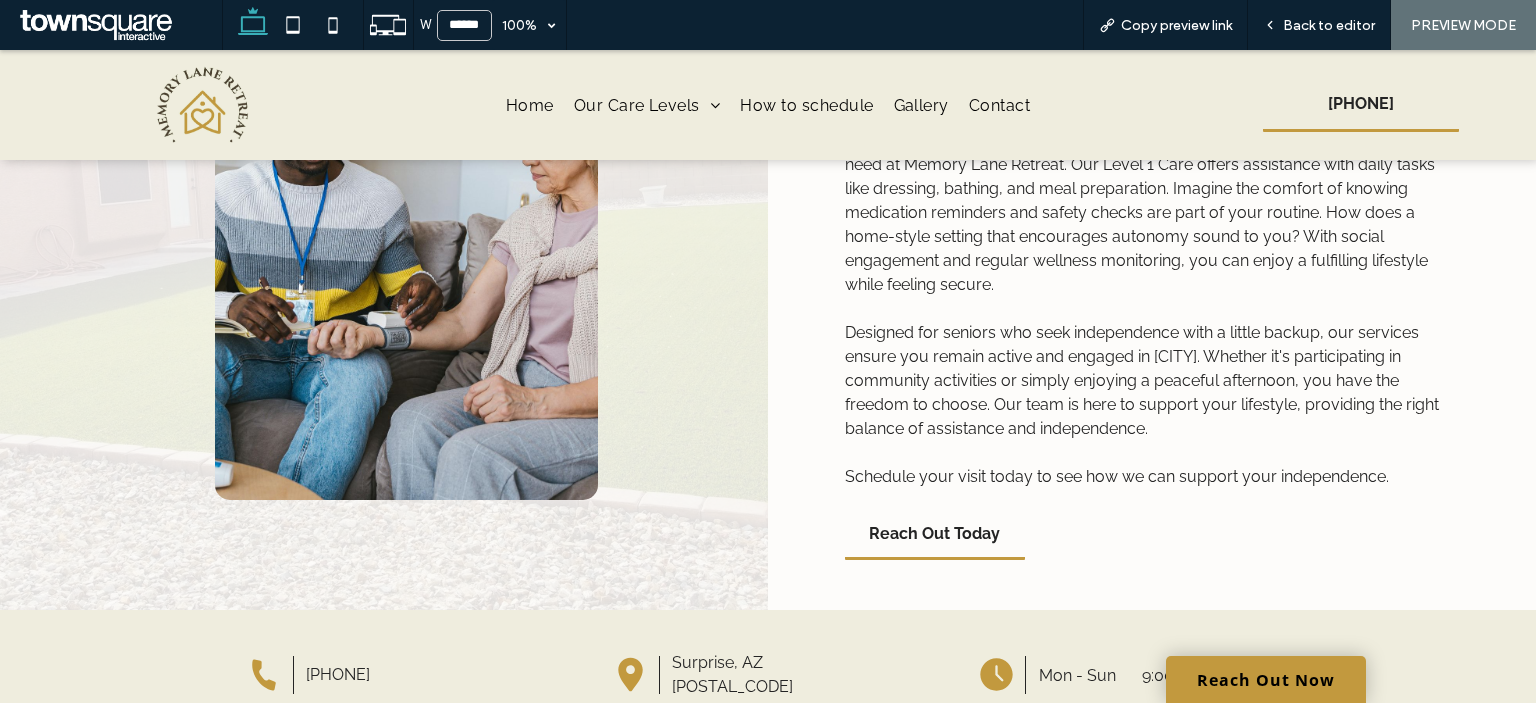scroll, scrollTop: 0, scrollLeft: 0, axis: both 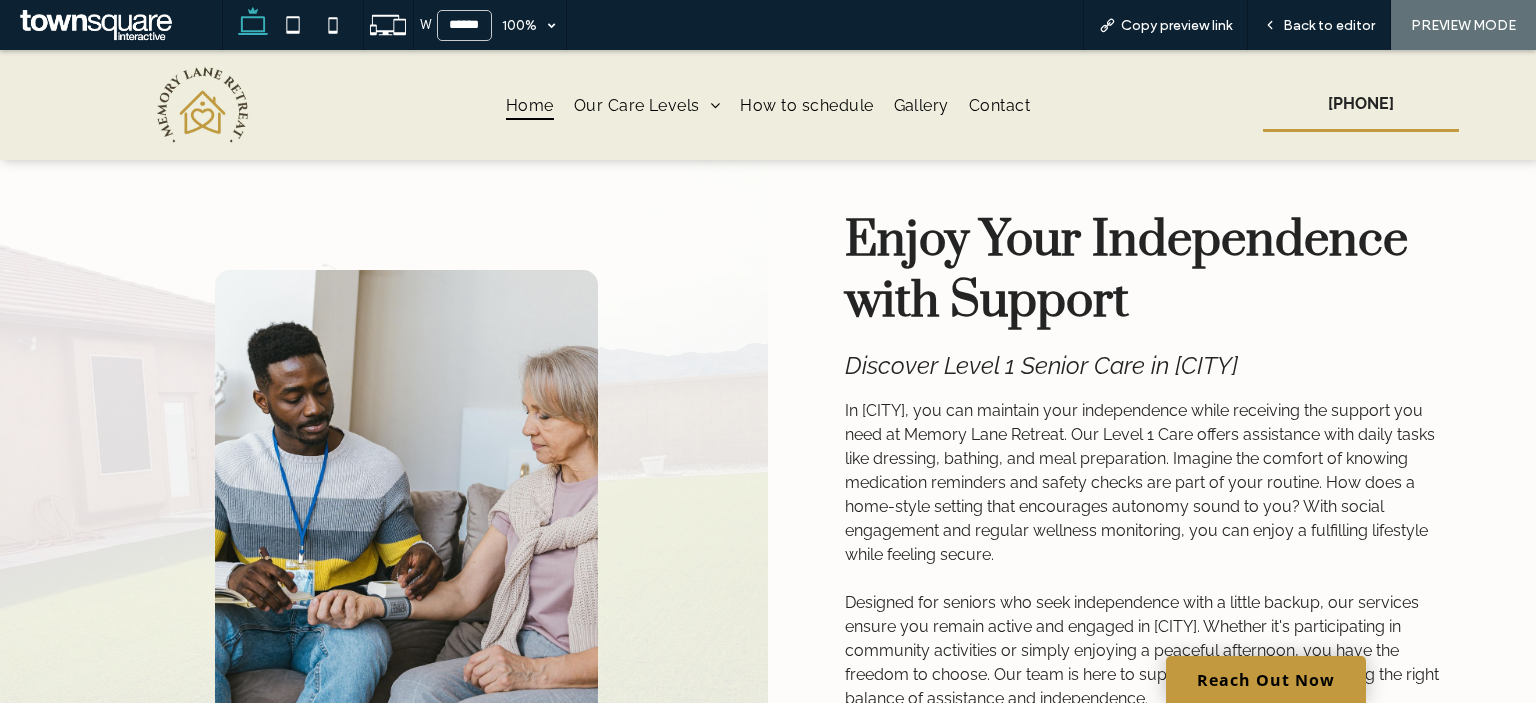 click on "Home" at bounding box center [530, 104] 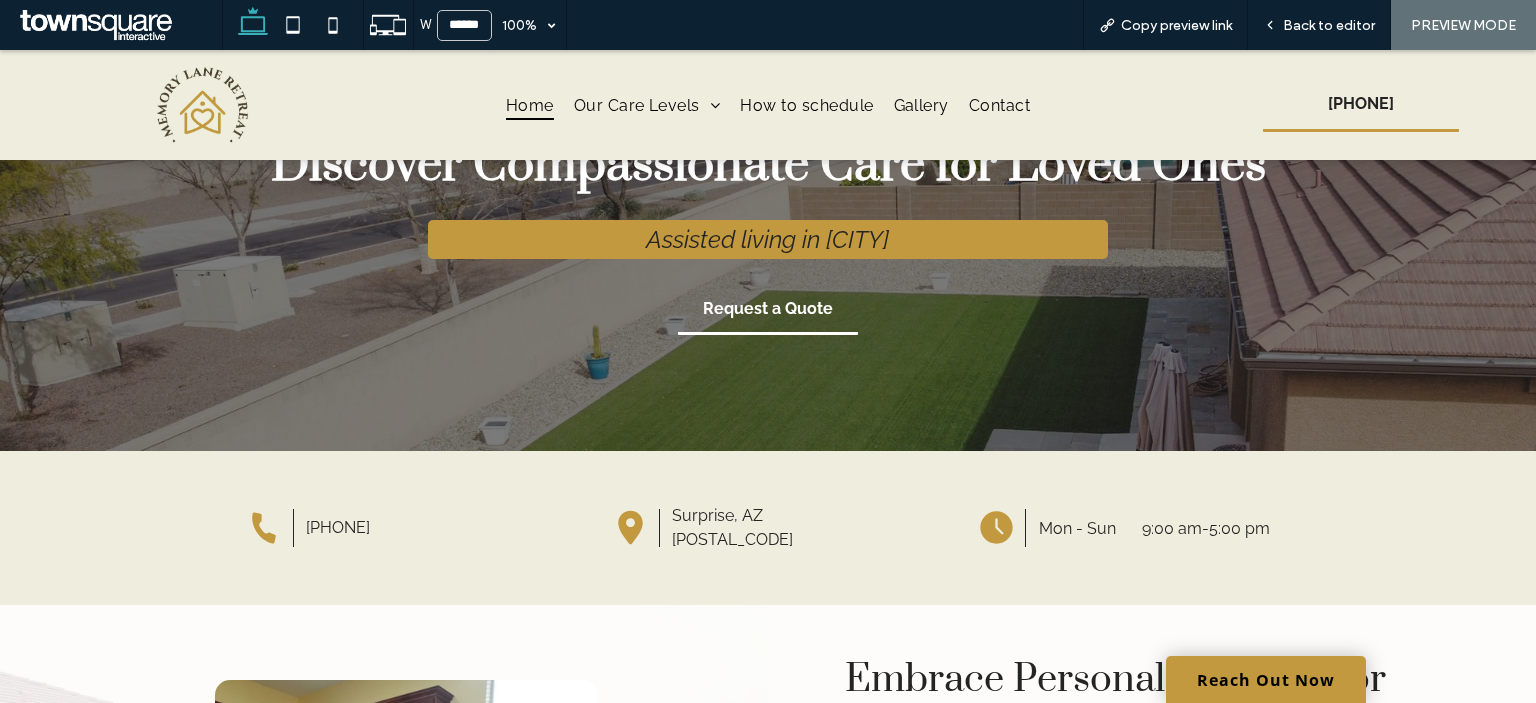 scroll, scrollTop: 0, scrollLeft: 0, axis: both 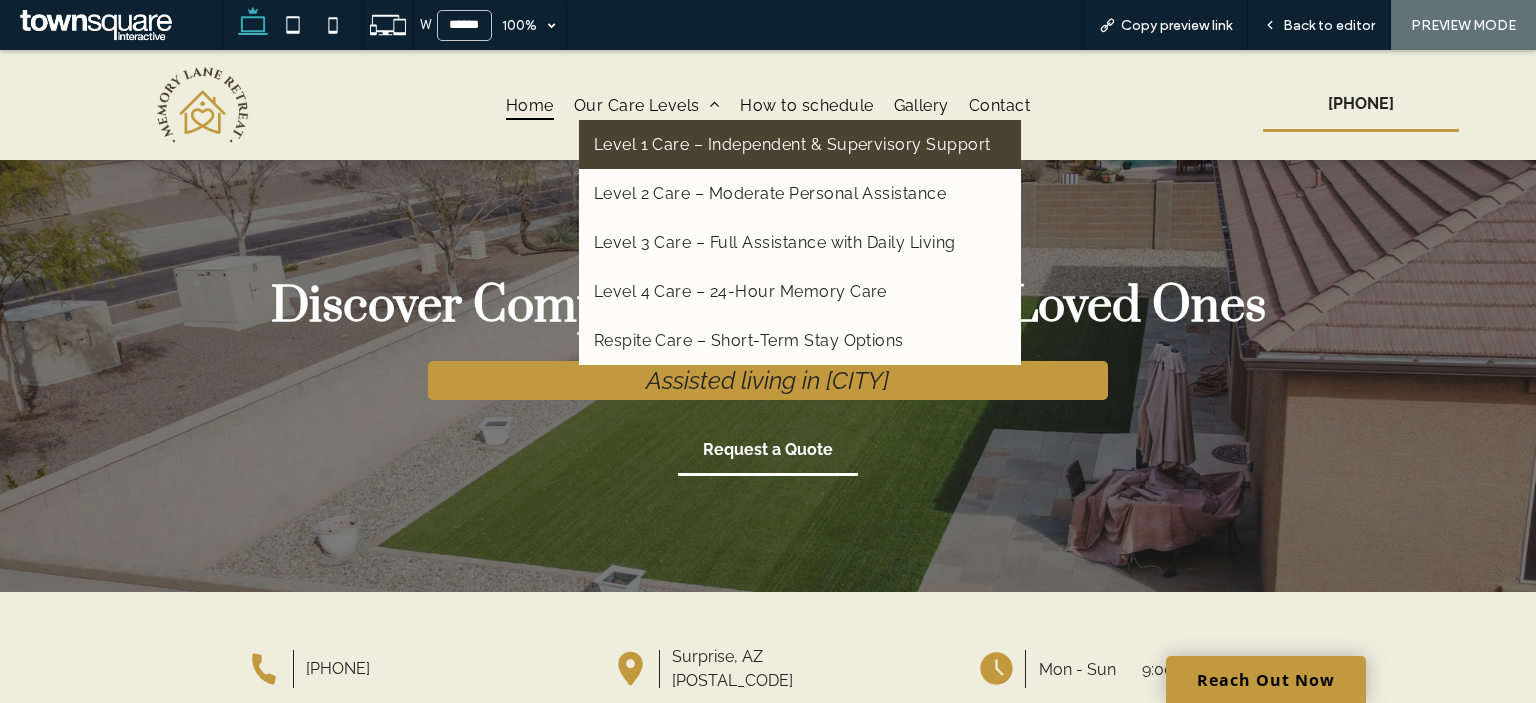 click on "Level 1 Care – Independent & Supervisory Support" at bounding box center [800, 144] 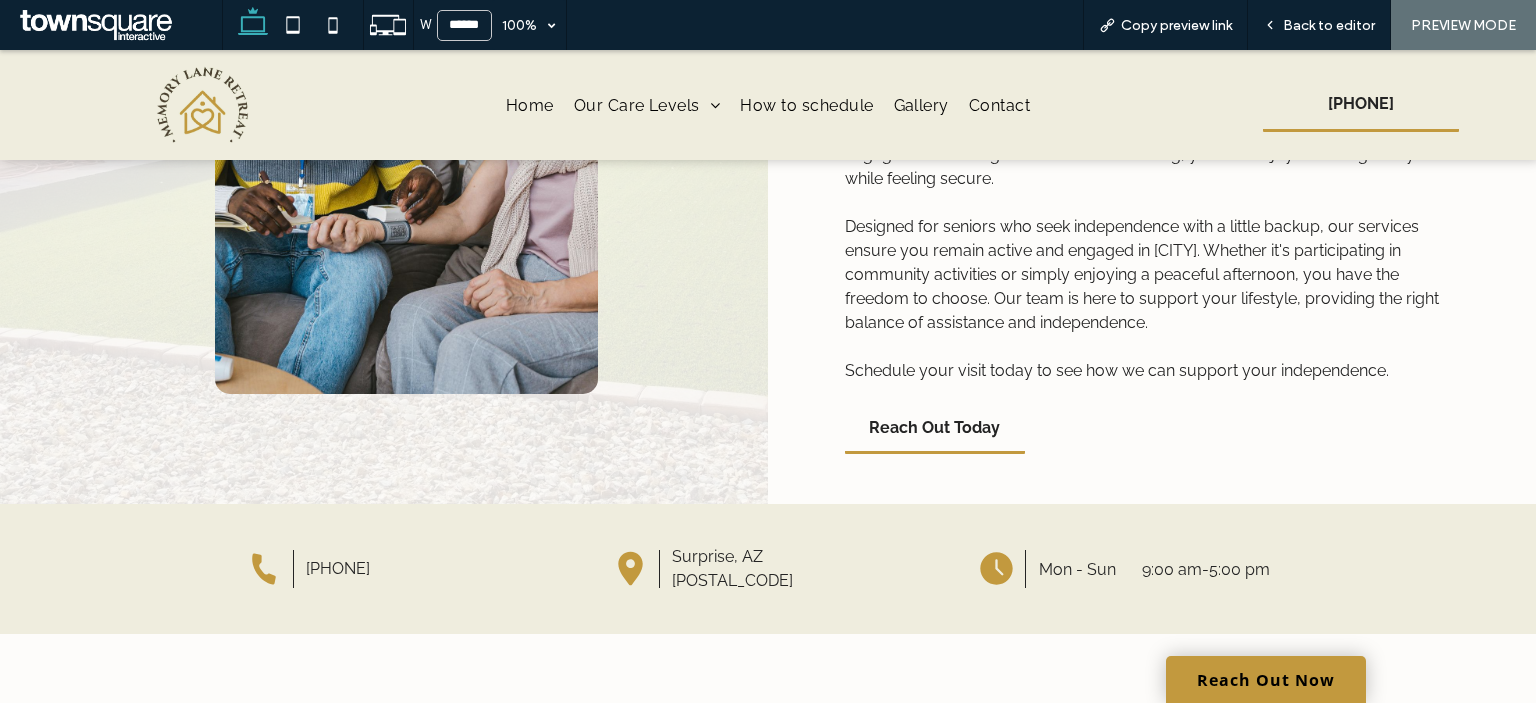 scroll, scrollTop: 206, scrollLeft: 0, axis: vertical 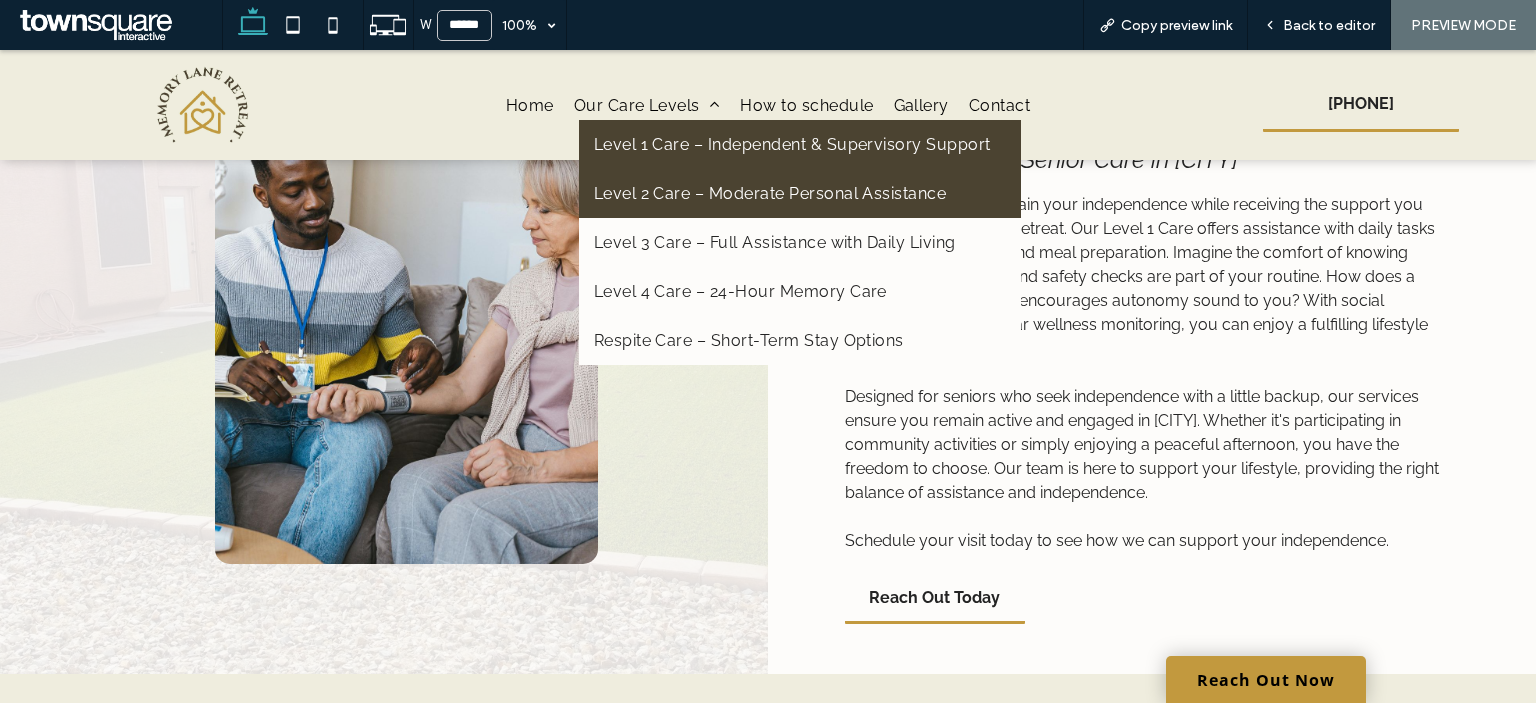 click on "Level 2 Care – Moderate Personal Assistance" at bounding box center [770, 193] 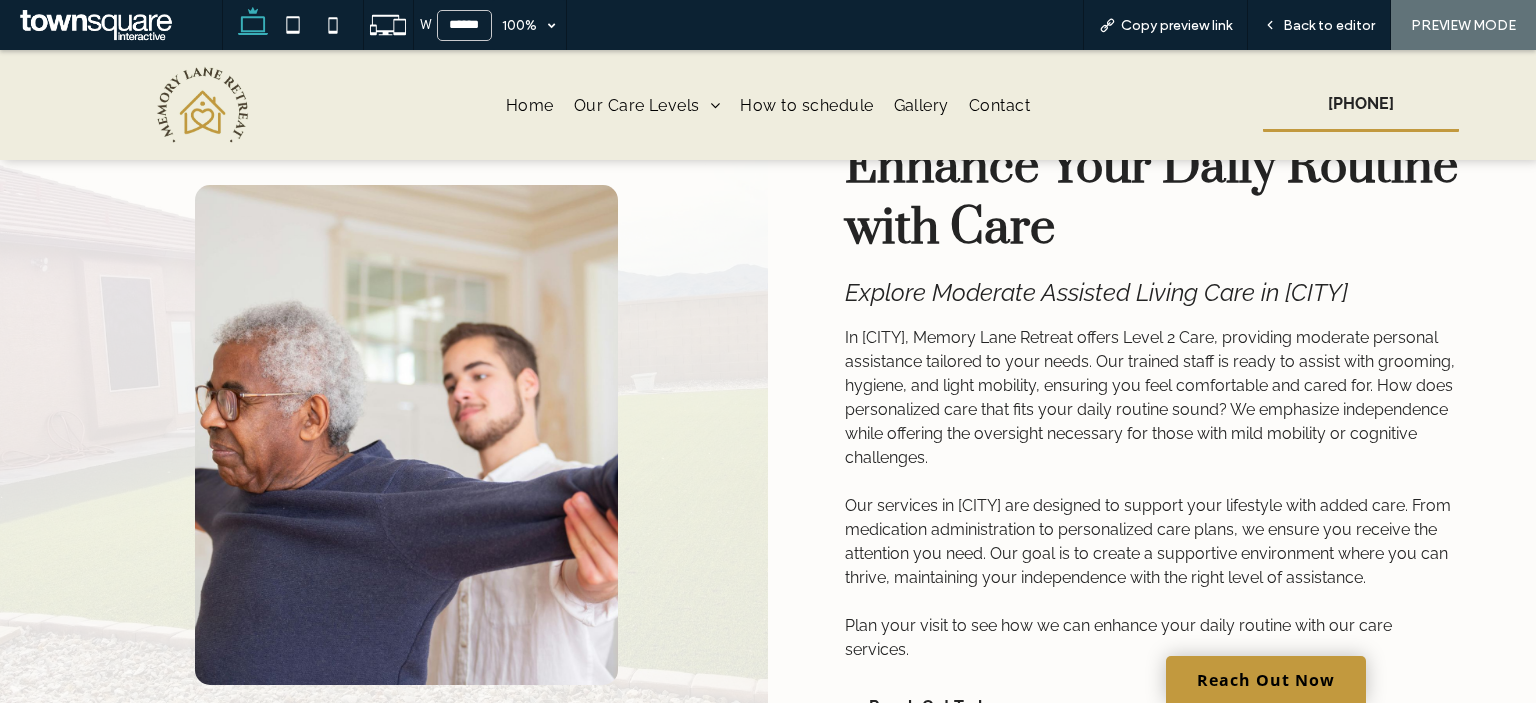 scroll, scrollTop: 0, scrollLeft: 0, axis: both 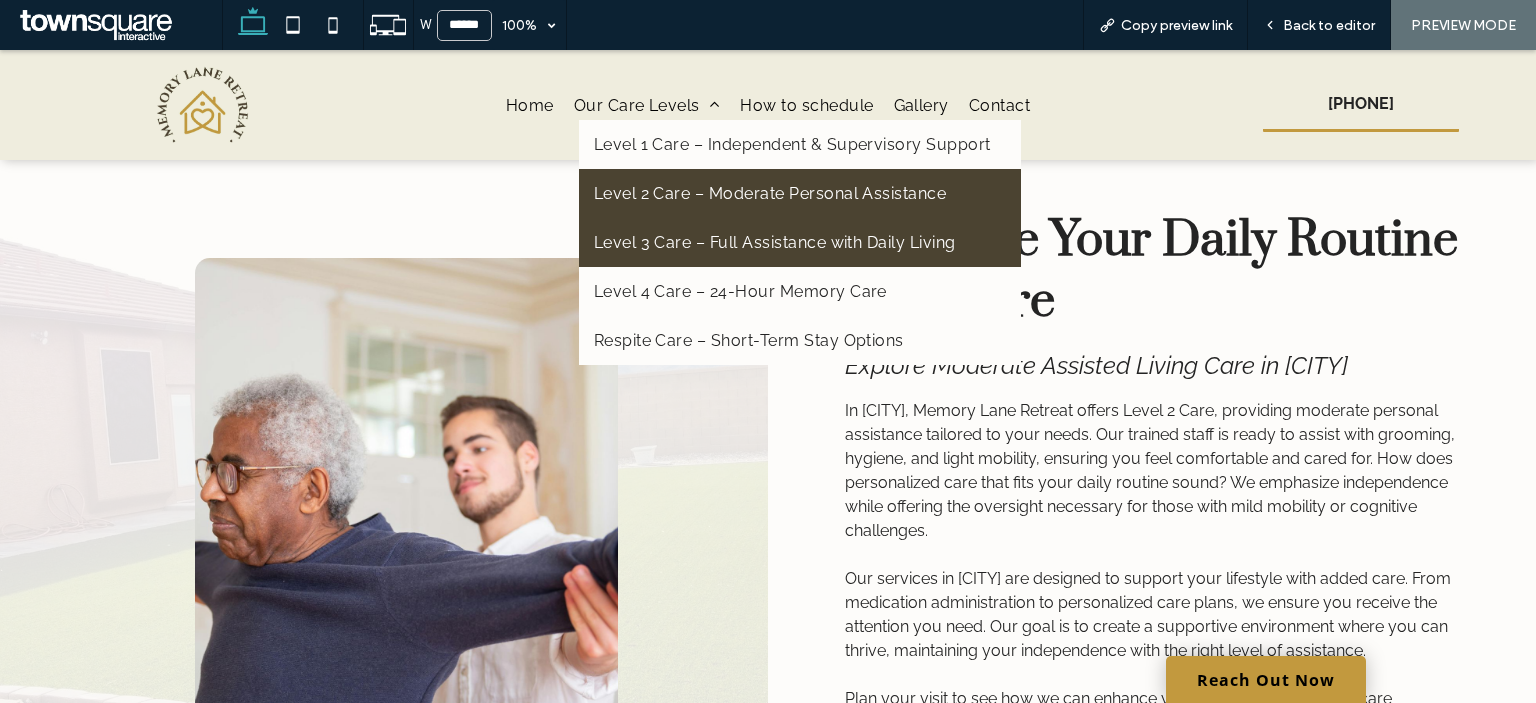click on "Level 3 Care – Full Assistance with Daily Living" at bounding box center [800, 242] 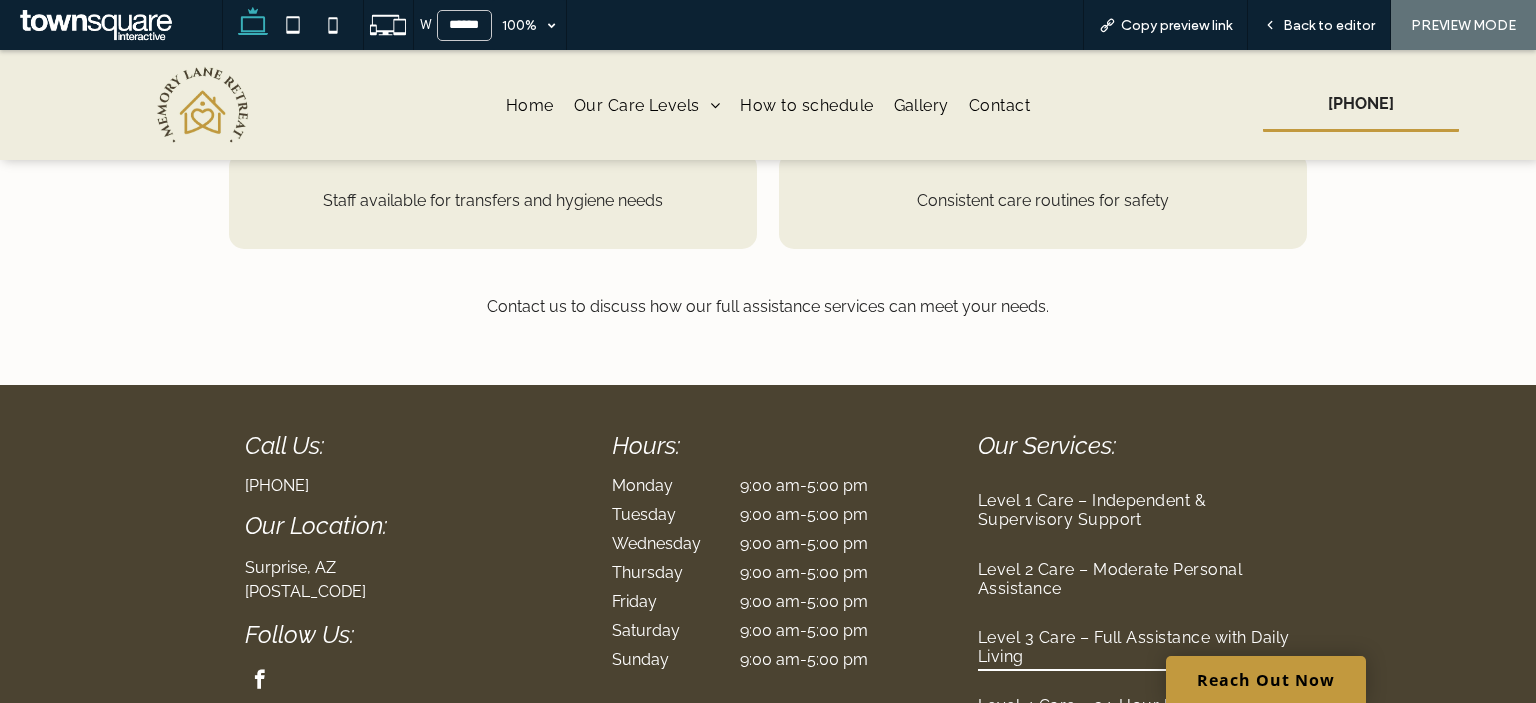 scroll, scrollTop: 1406, scrollLeft: 0, axis: vertical 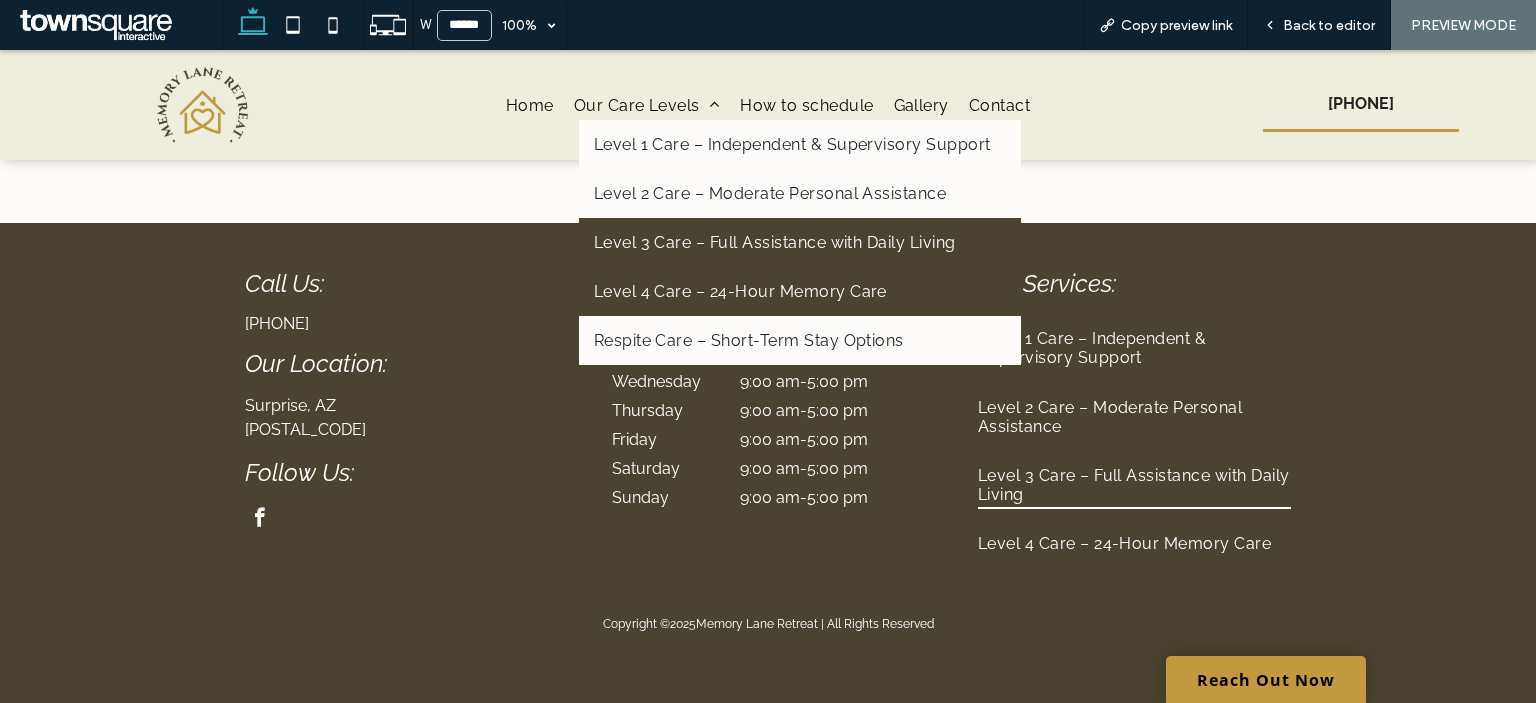 click on "Level 4 Care – 24-Hour Memory Care" at bounding box center (800, 291) 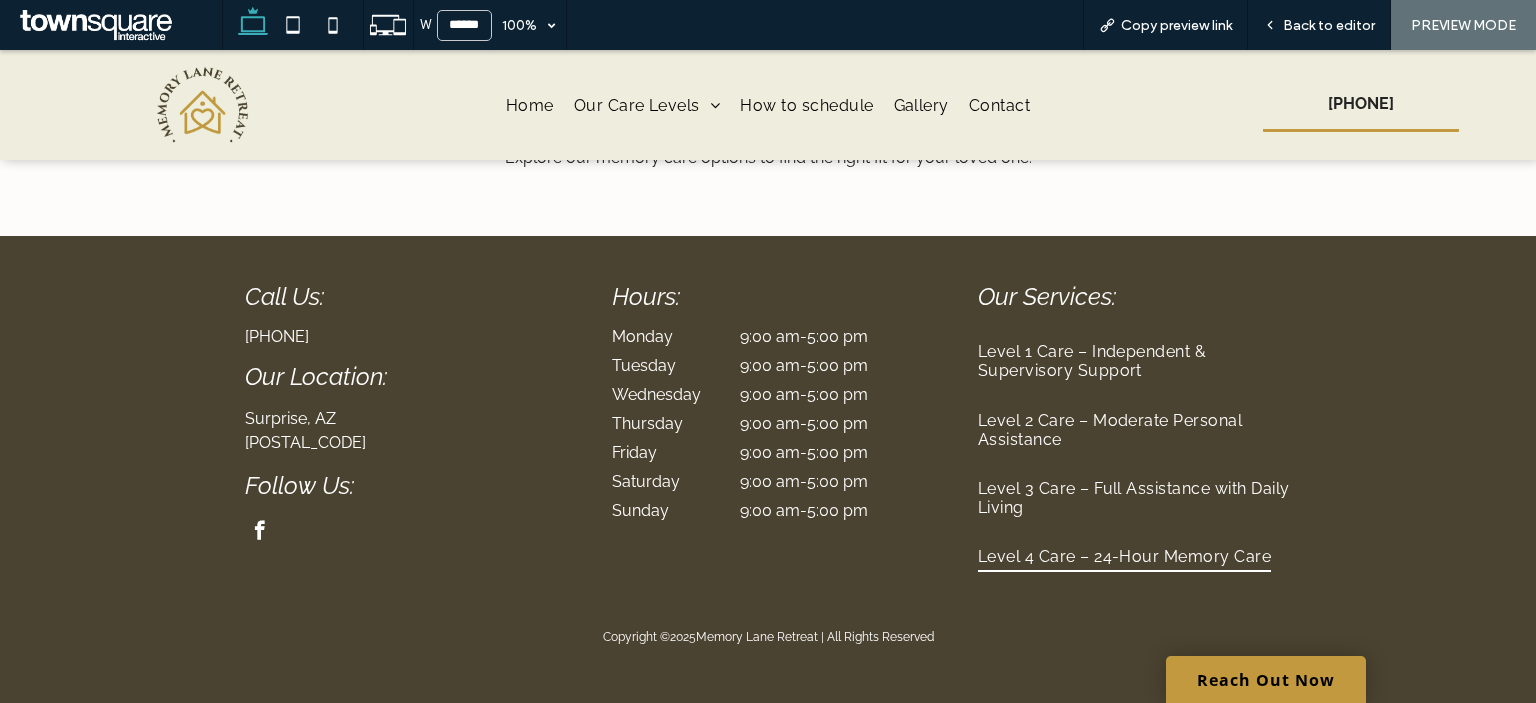 scroll, scrollTop: 1358, scrollLeft: 0, axis: vertical 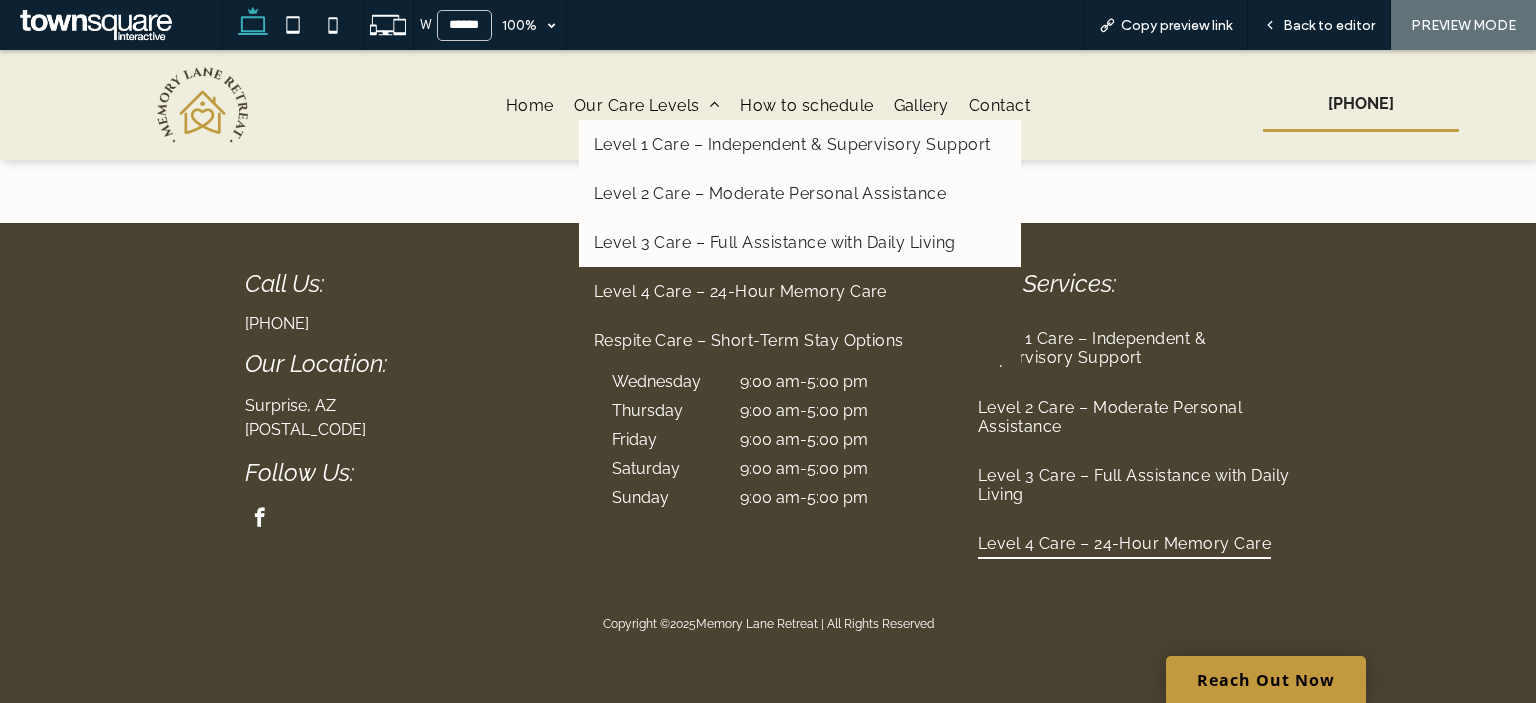 click on "Respite Care – Short-Term Stay Options" at bounding box center (749, 340) 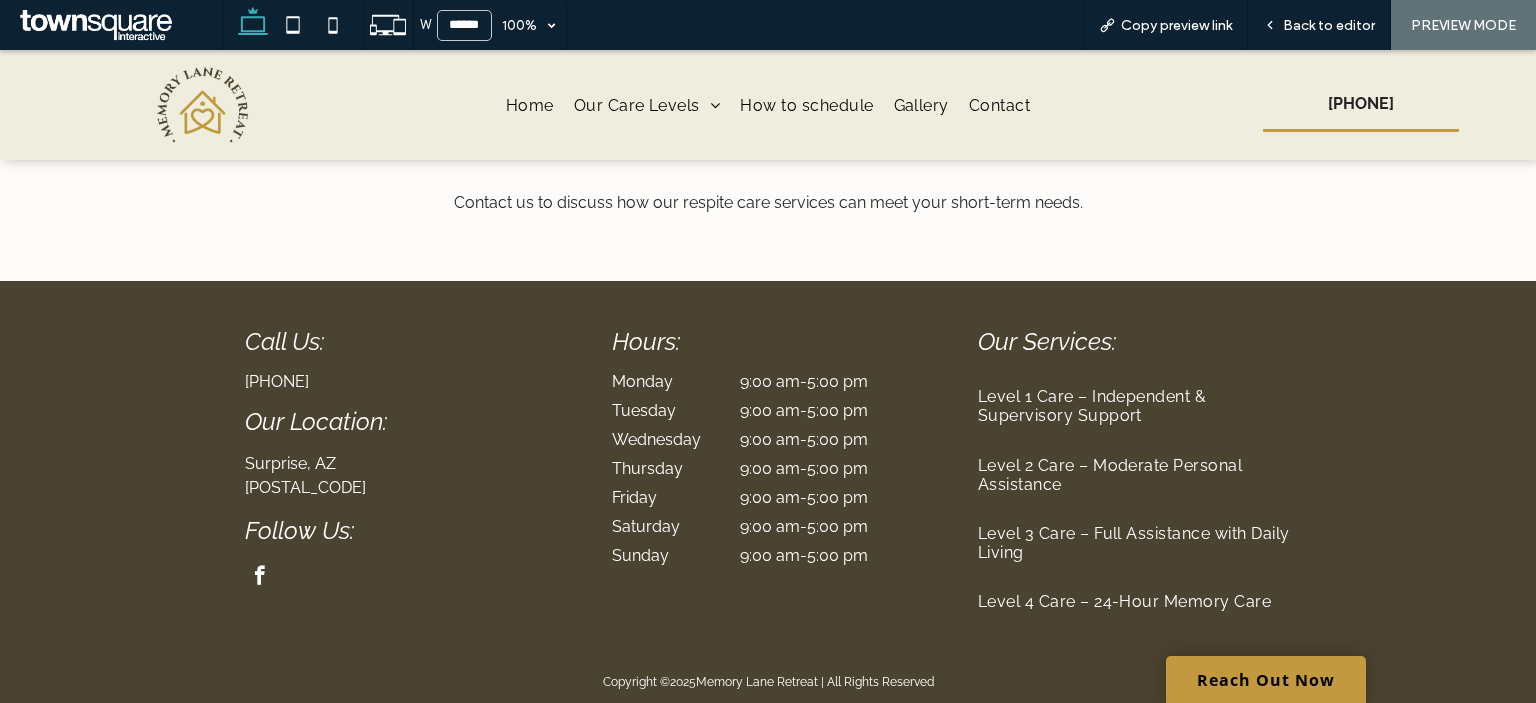 scroll, scrollTop: 1358, scrollLeft: 0, axis: vertical 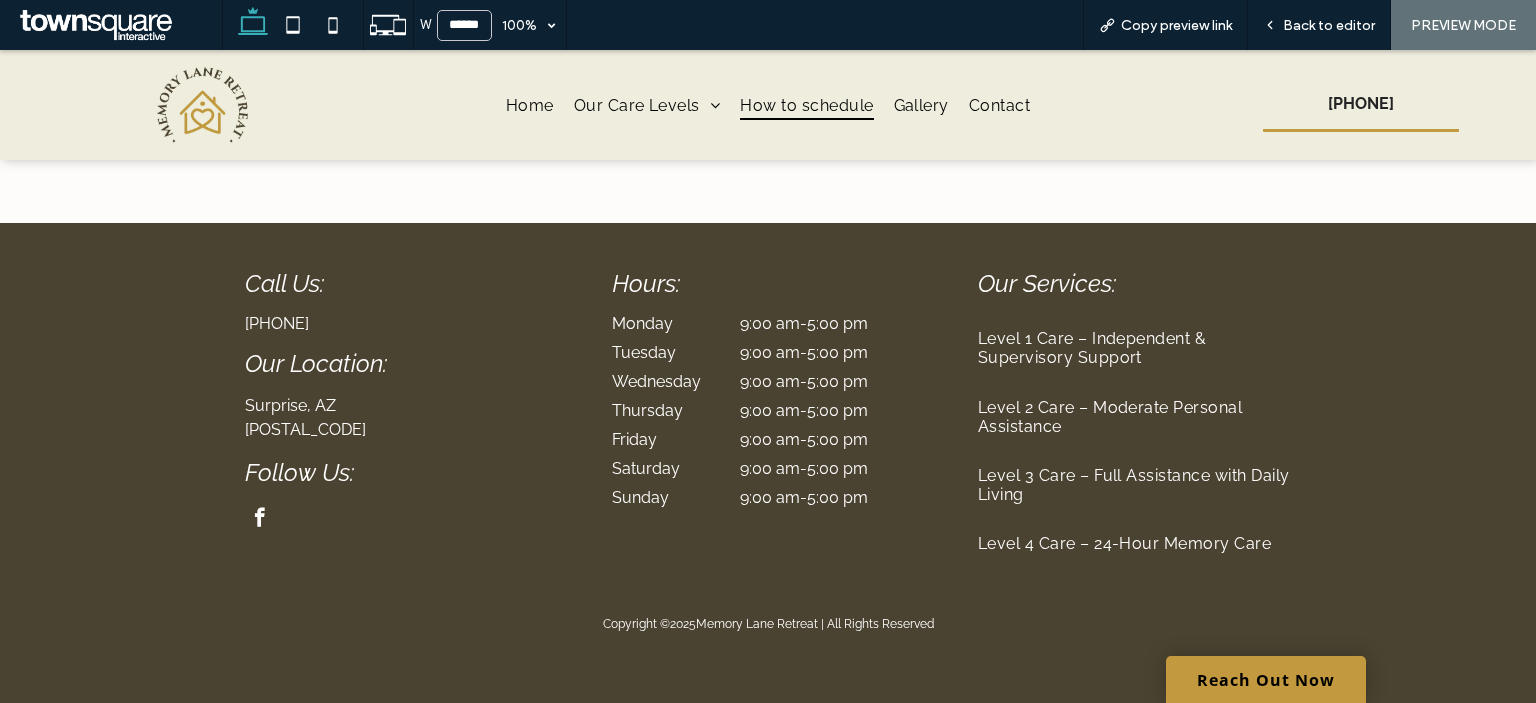 click on "How to schedule" at bounding box center (806, 104) 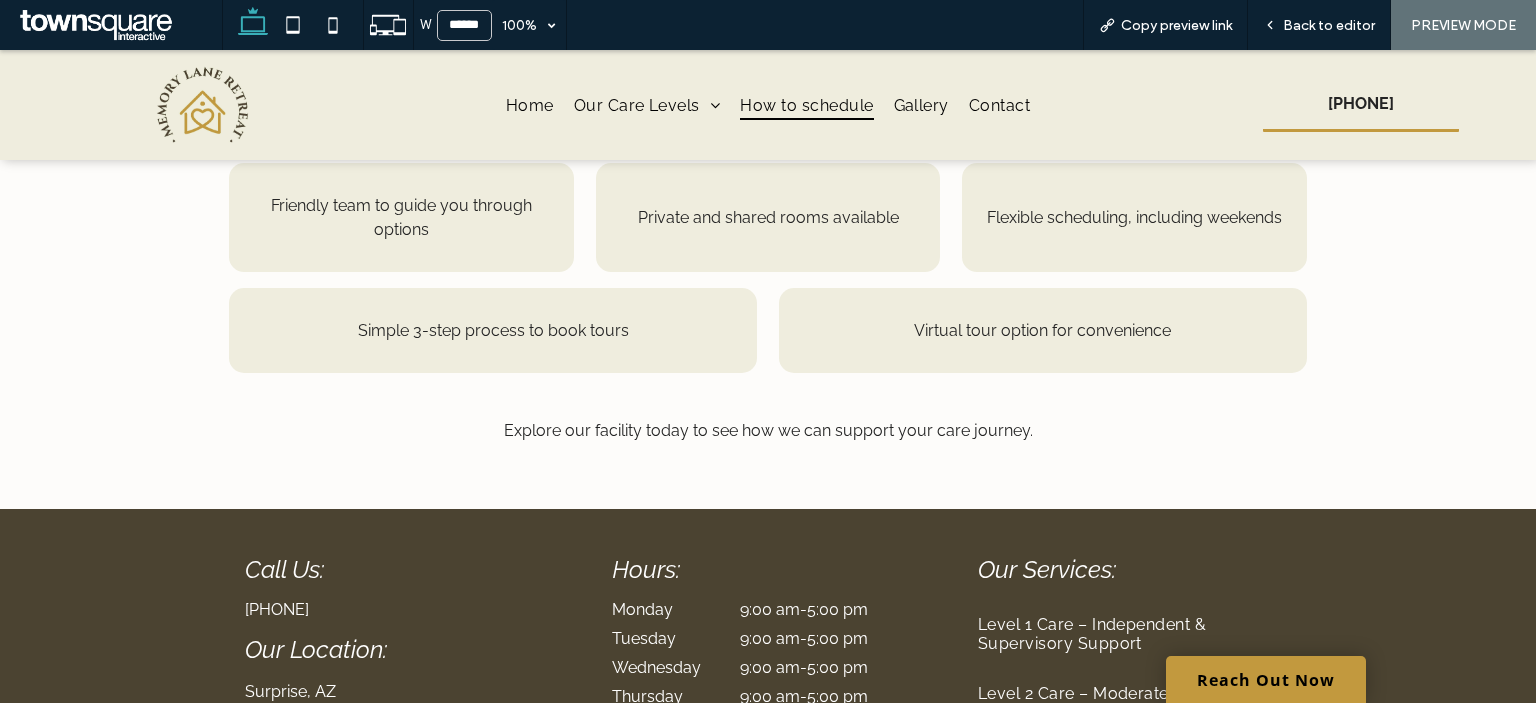scroll, scrollTop: 1334, scrollLeft: 0, axis: vertical 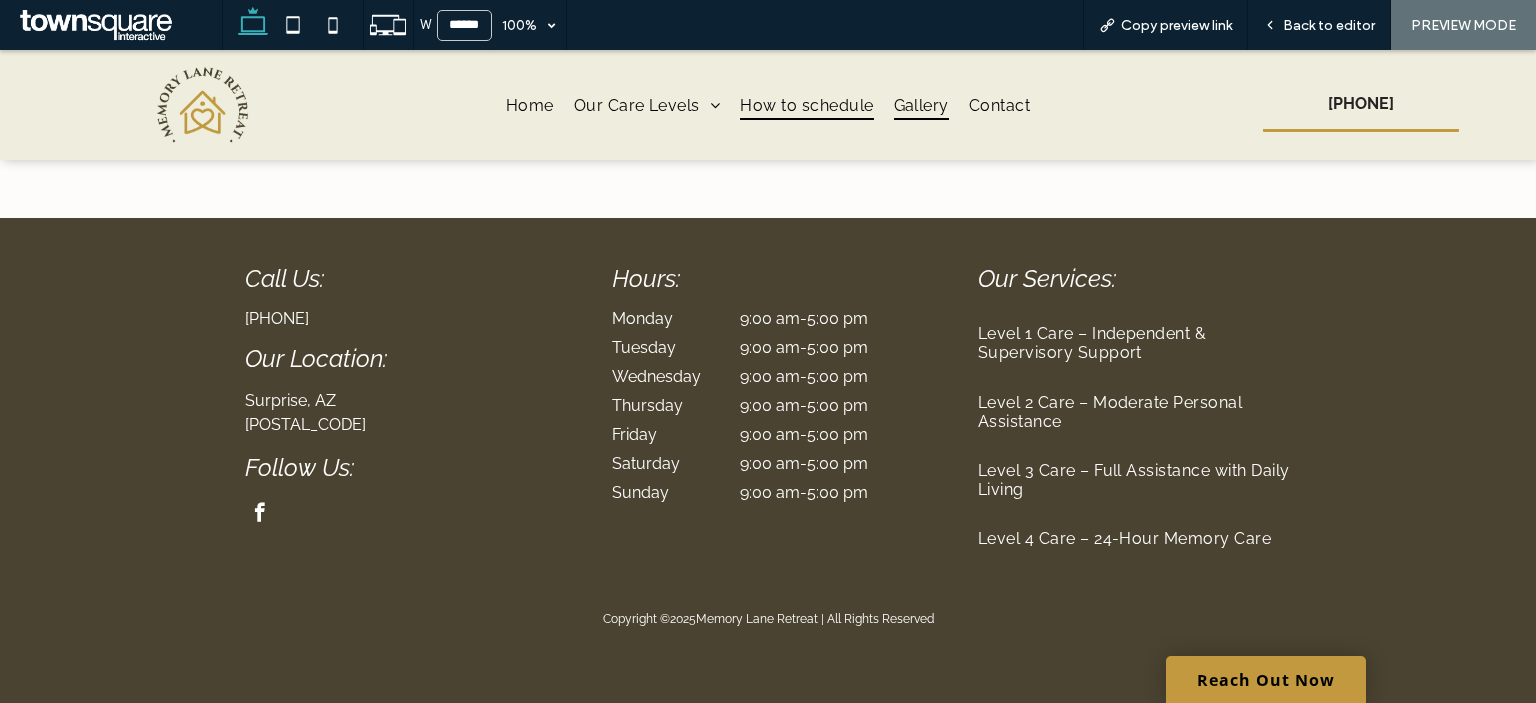 click on "Gallery" at bounding box center [921, 104] 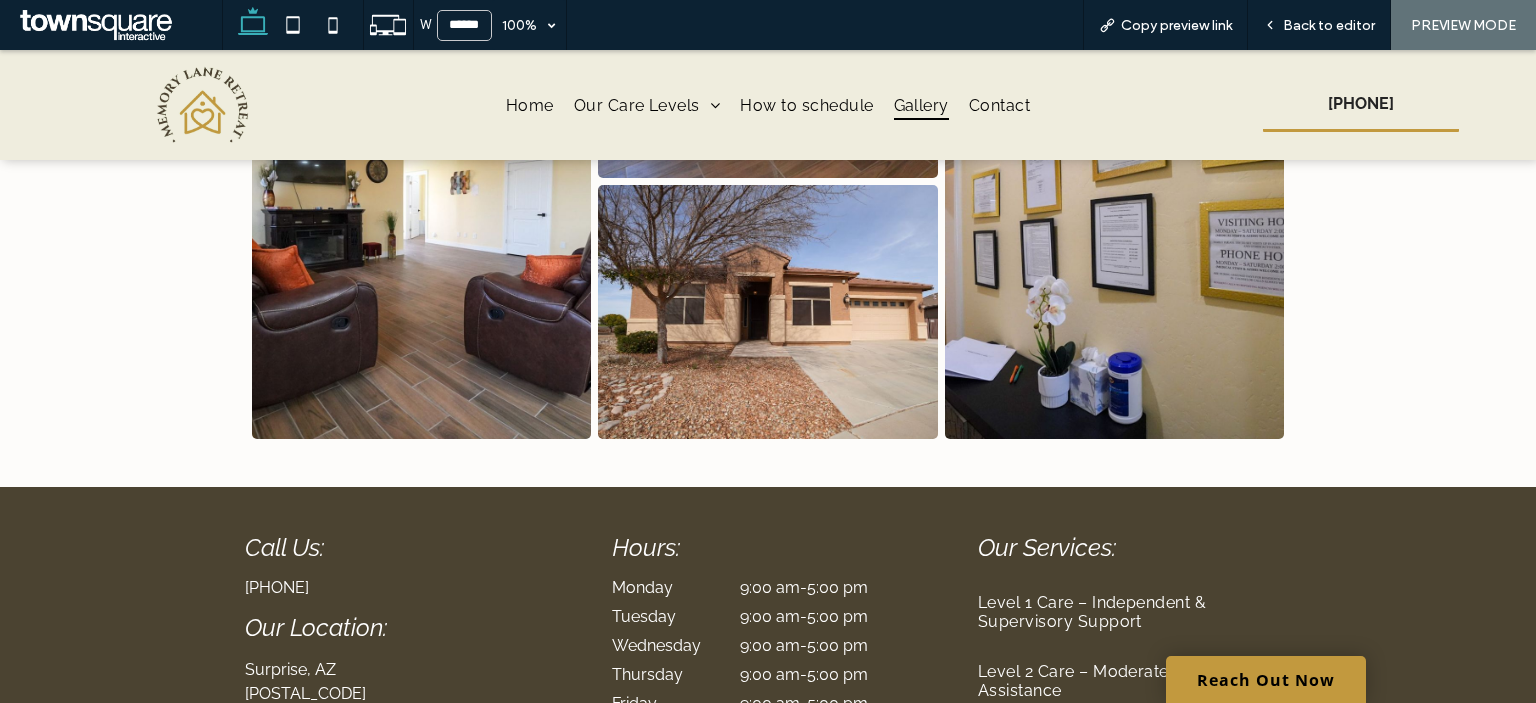 scroll, scrollTop: 2667, scrollLeft: 0, axis: vertical 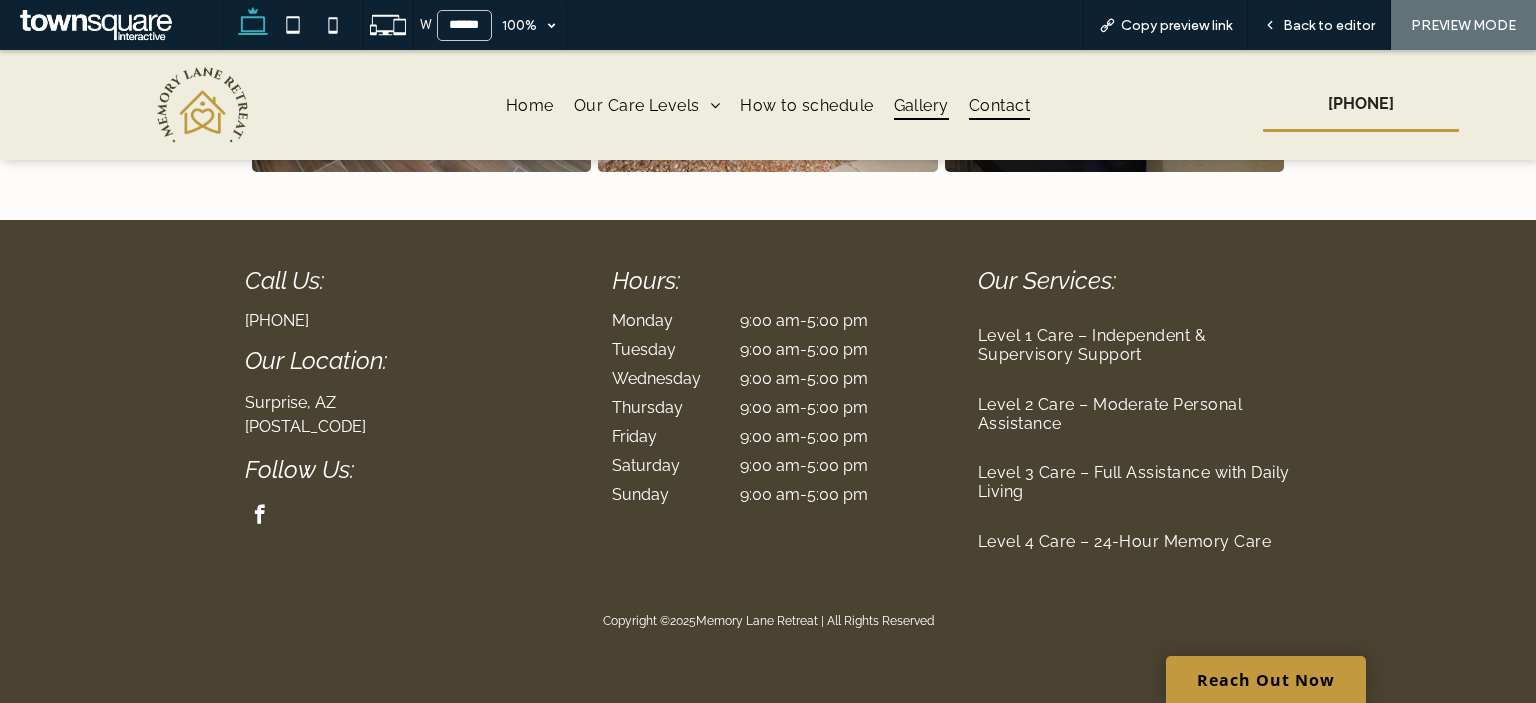 click on "Contact" at bounding box center [999, 104] 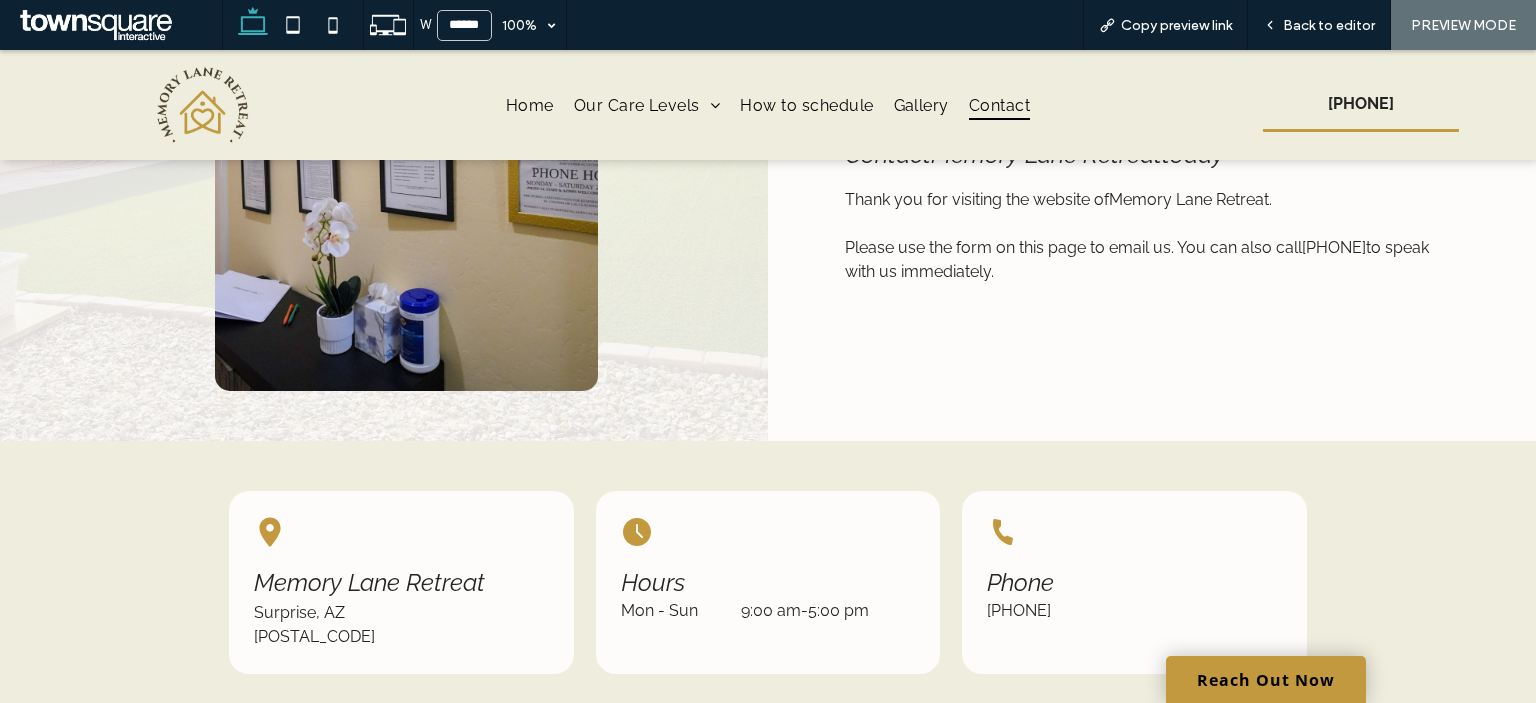 scroll, scrollTop: 0, scrollLeft: 0, axis: both 